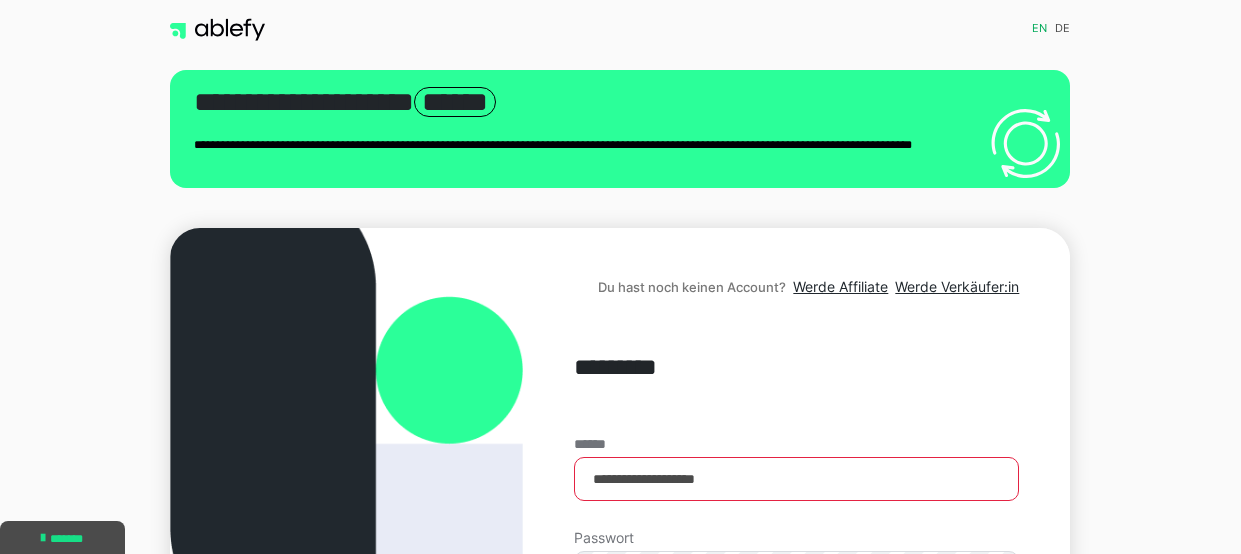 scroll, scrollTop: 200, scrollLeft: 0, axis: vertical 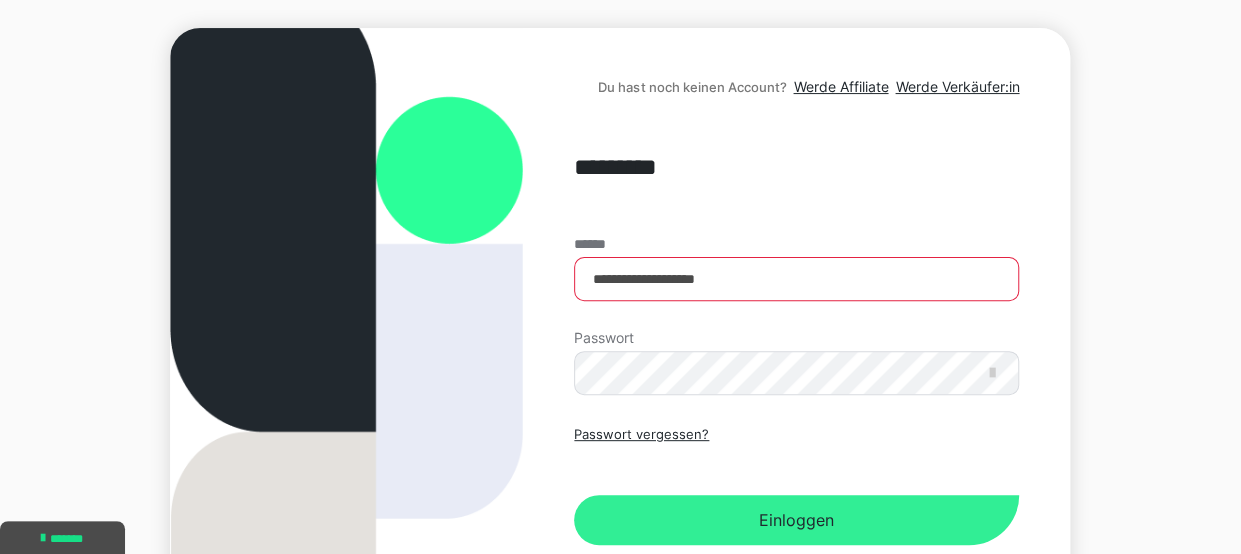 click on "Einloggen" at bounding box center (796, 520) 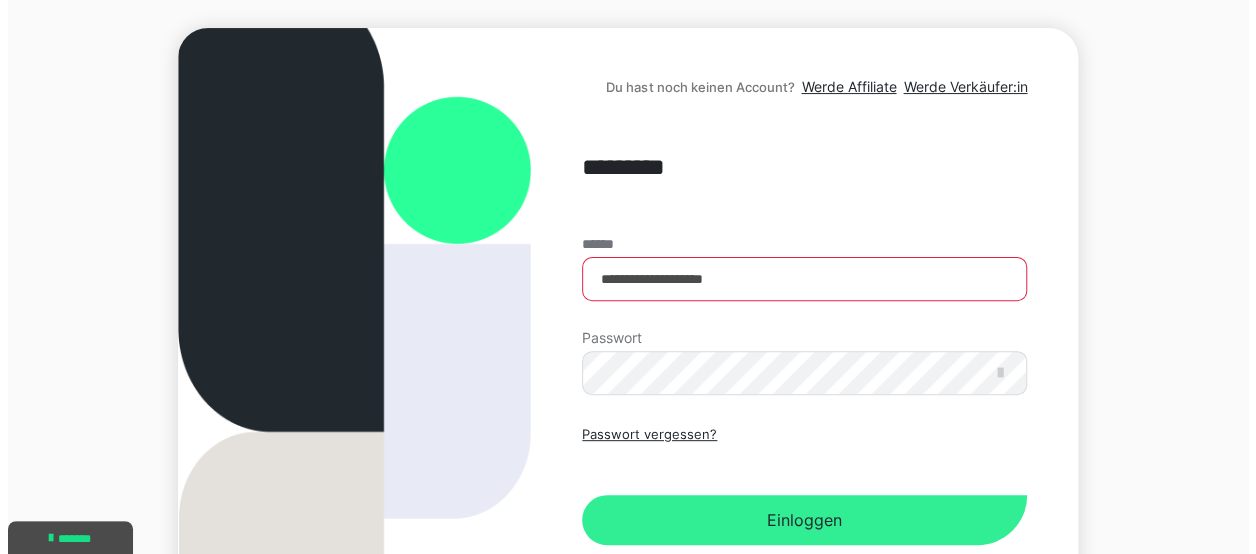 scroll, scrollTop: 0, scrollLeft: 0, axis: both 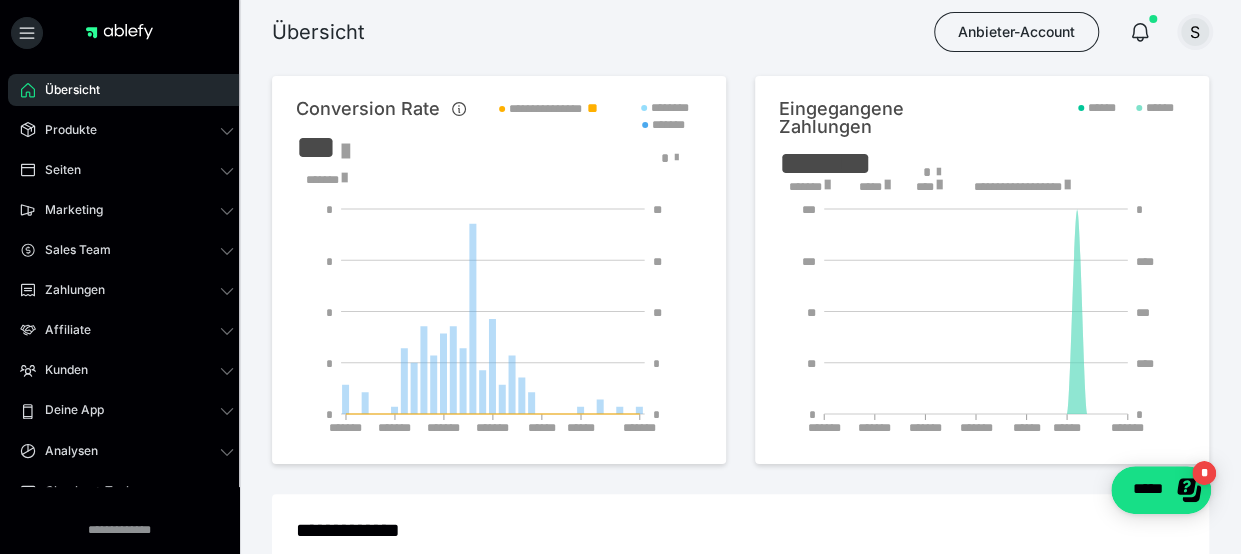 click on "S" at bounding box center [1195, 32] 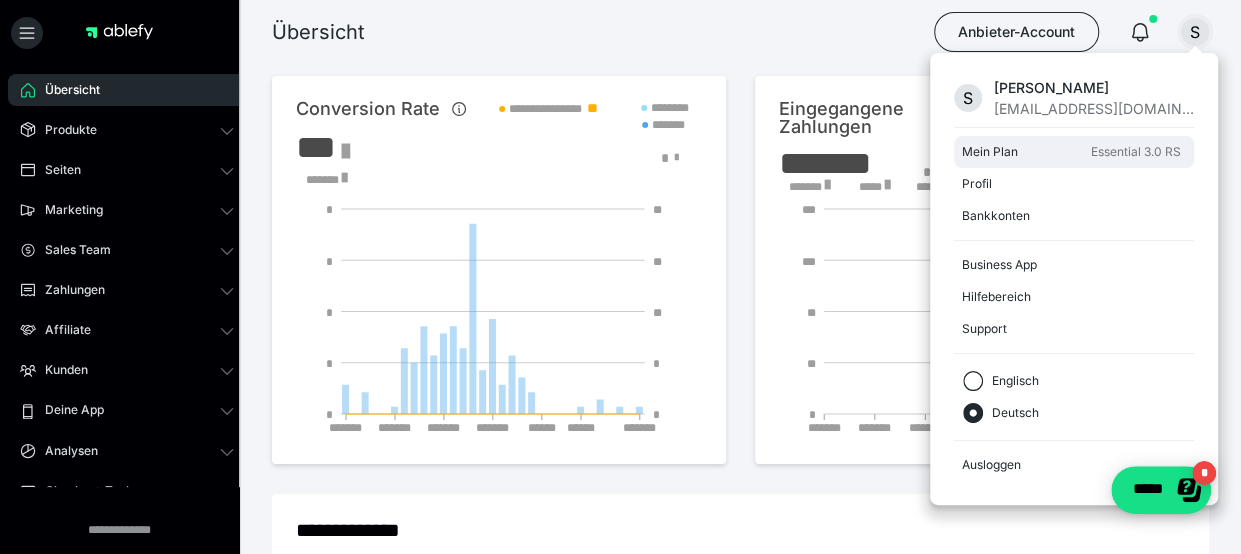 click on "Essential 3.0 RS" at bounding box center [1136, 152] 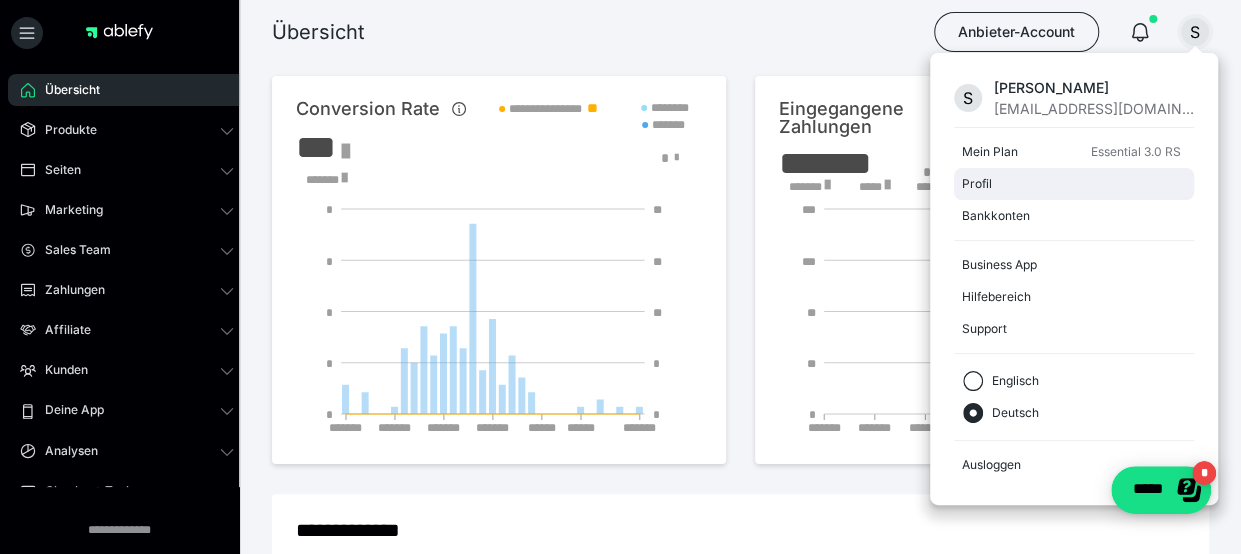 click on "Profil" at bounding box center (1070, 184) 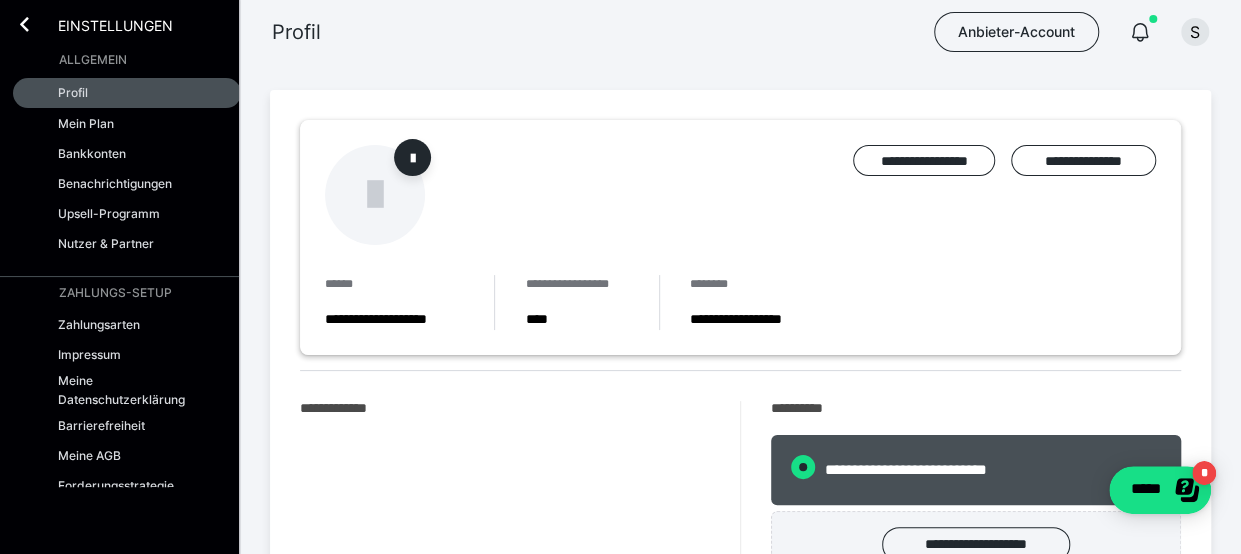 radio on "****" 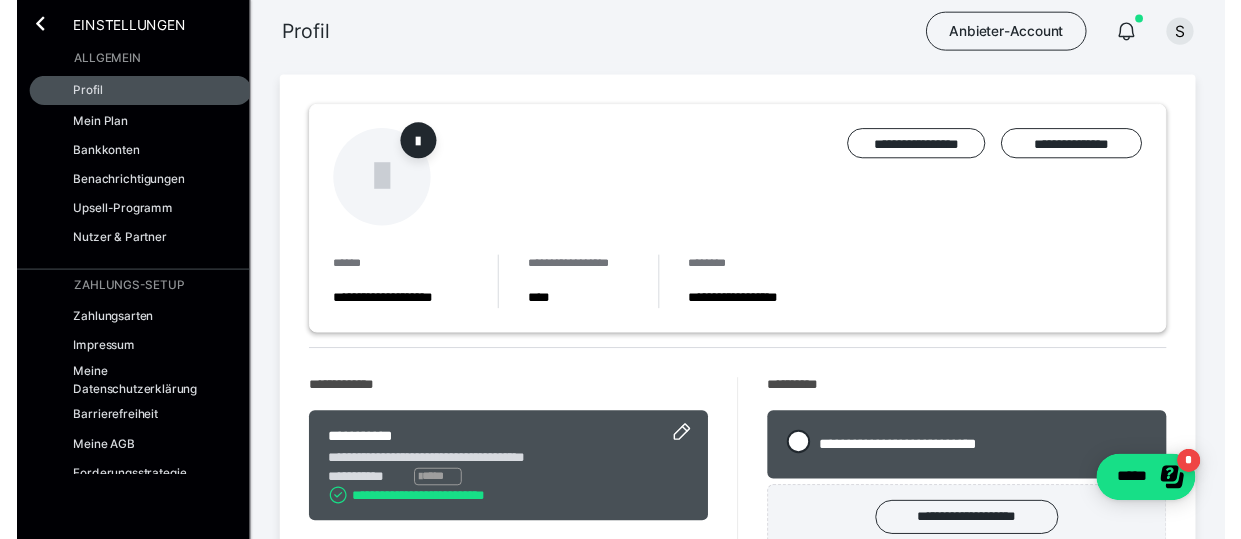 scroll, scrollTop: 0, scrollLeft: 0, axis: both 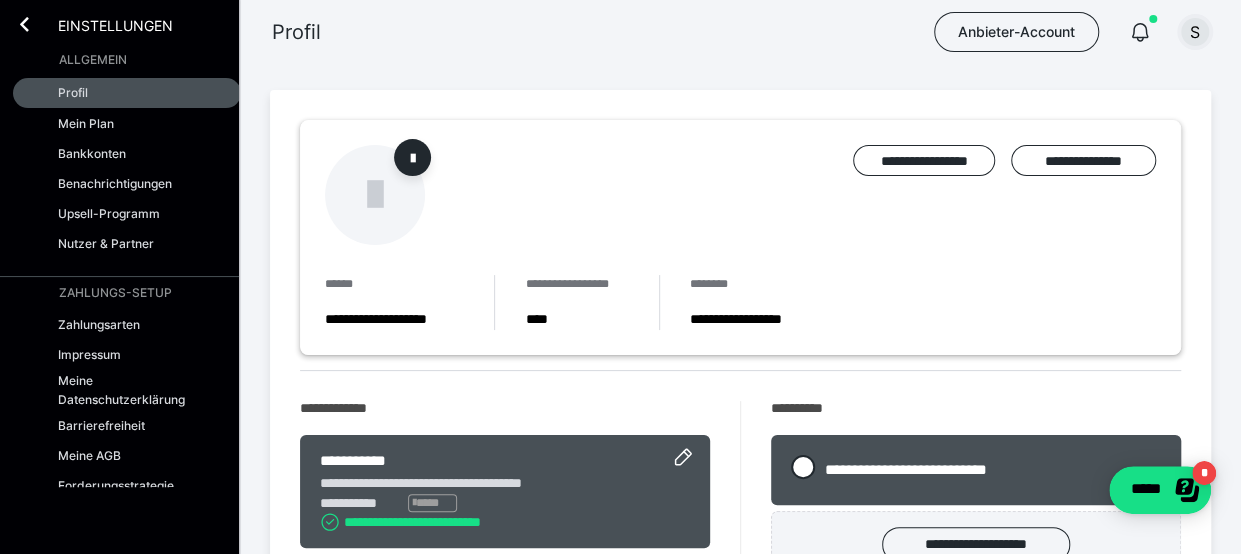 click on "S" at bounding box center (1195, 32) 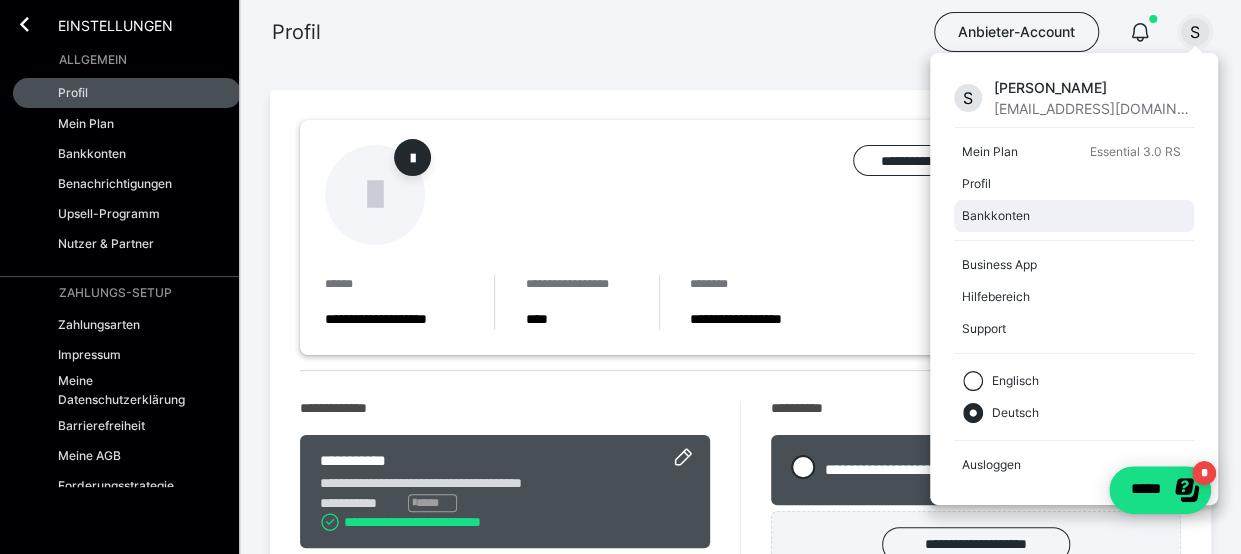 click on "Bankkonten" at bounding box center (1070, 216) 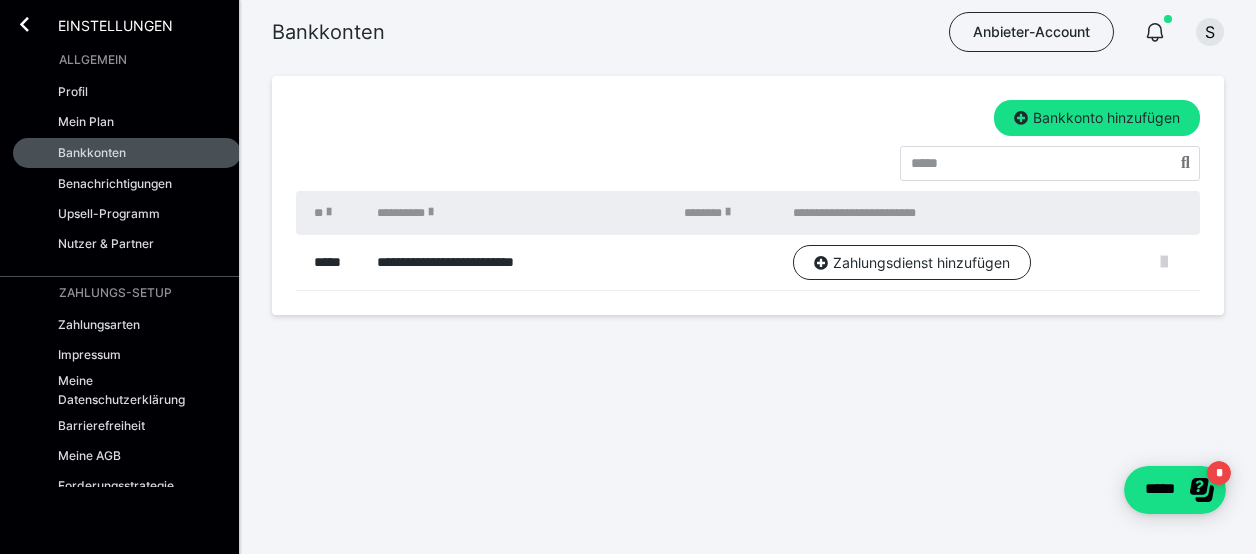 click at bounding box center (1164, 262) 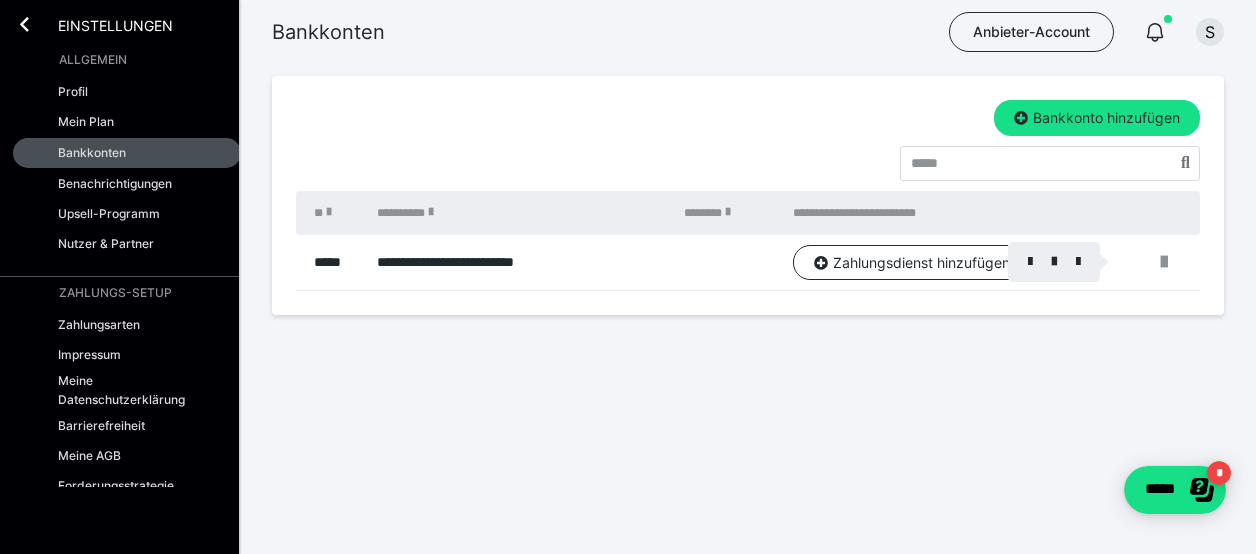 click at bounding box center [628, 277] 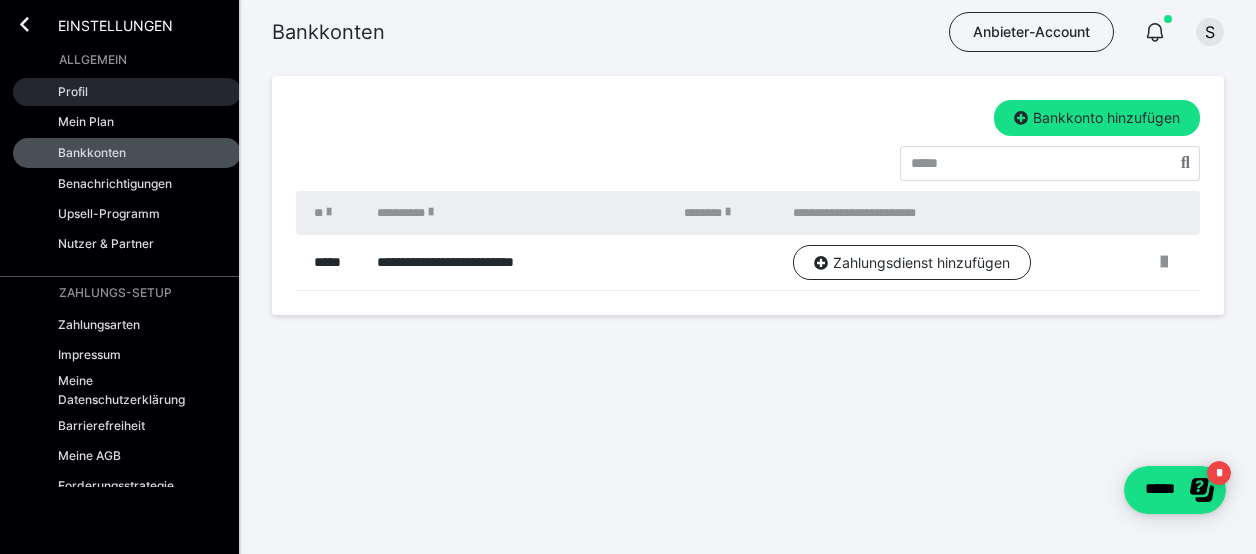 click on "Profil" at bounding box center [127, 92] 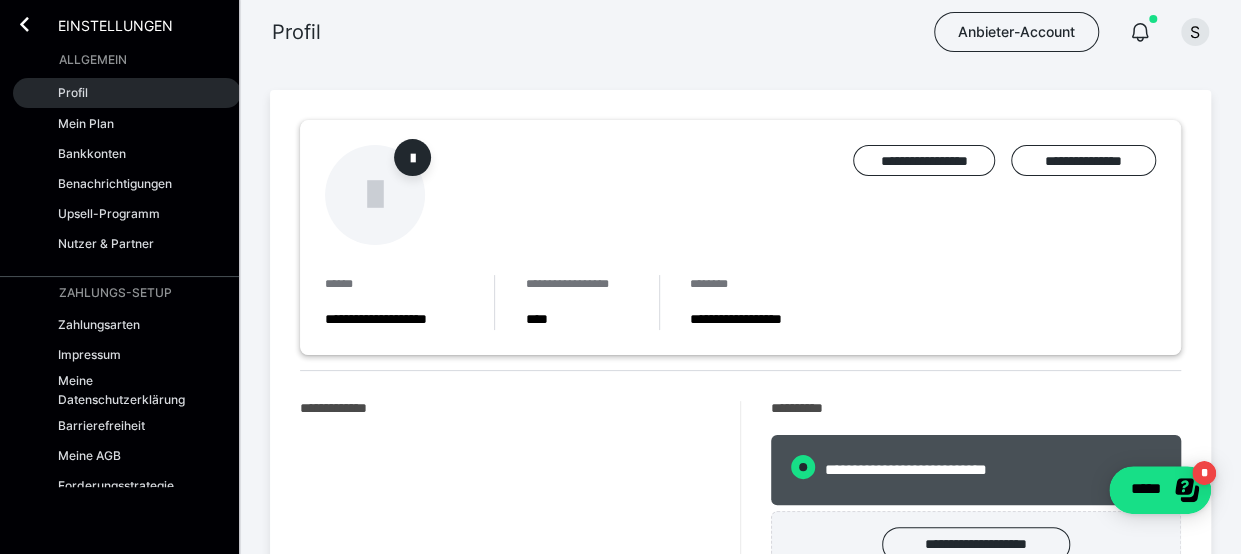 radio on "****" 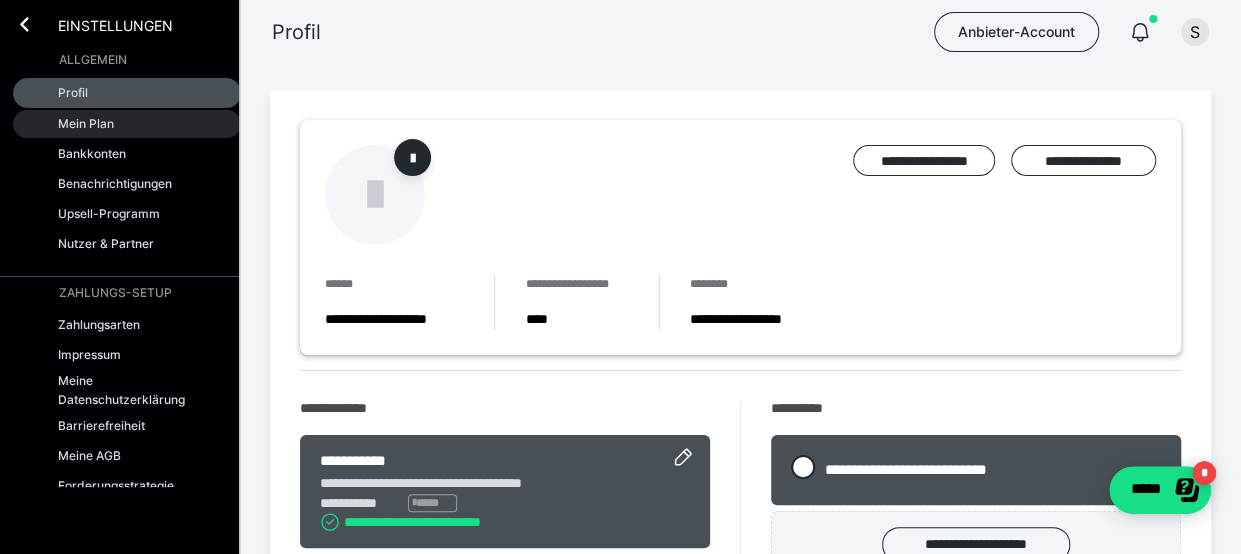 click on "Mein Plan" at bounding box center (86, 123) 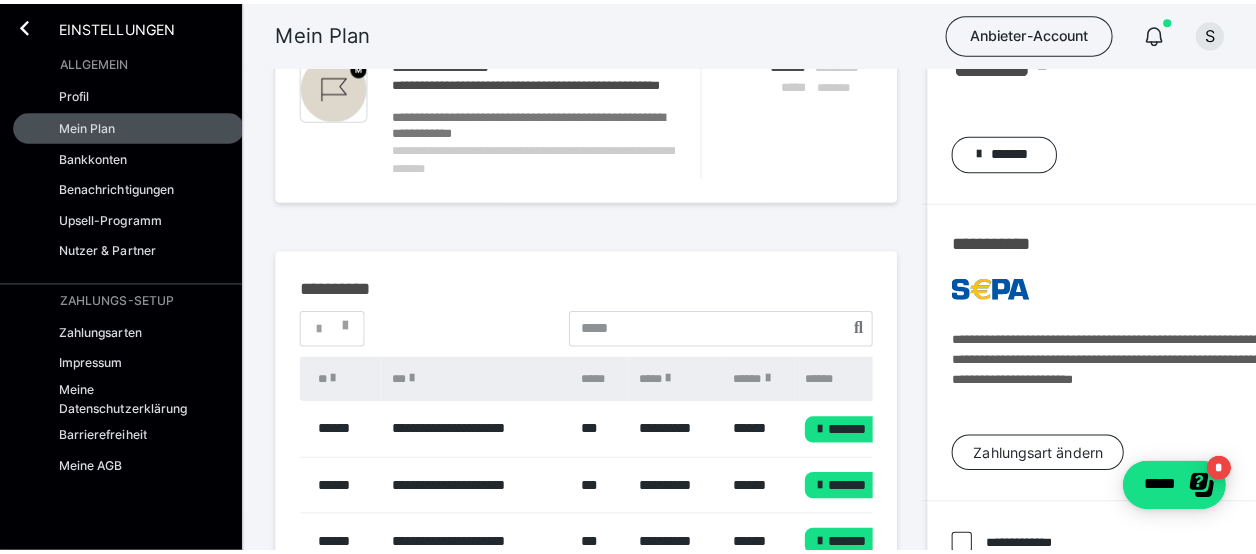 scroll, scrollTop: 0, scrollLeft: 0, axis: both 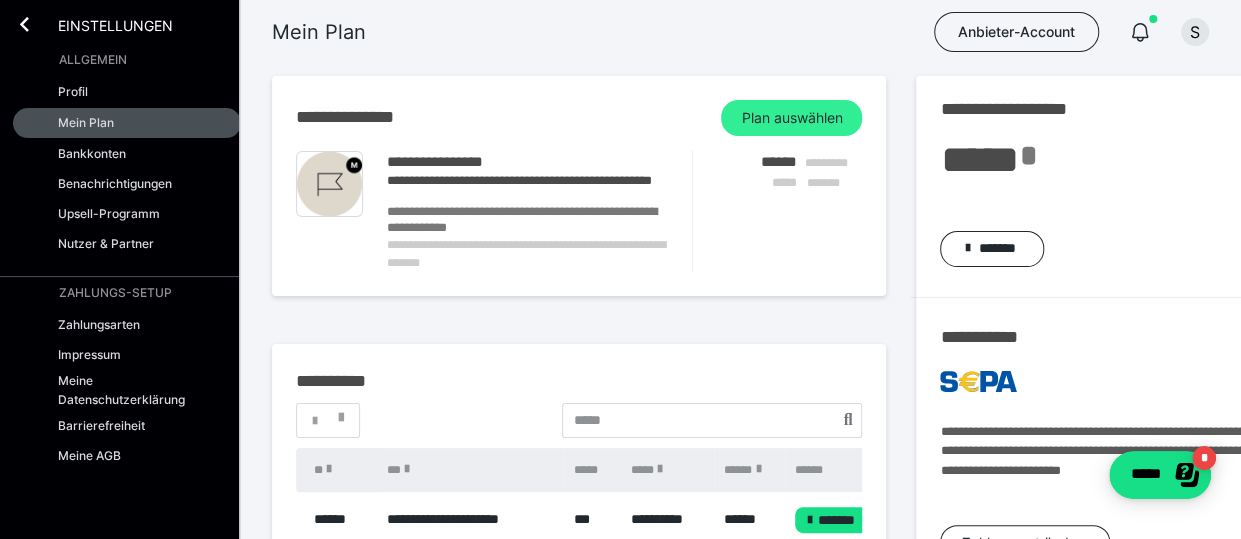 click on "Plan auswählen" at bounding box center [791, 118] 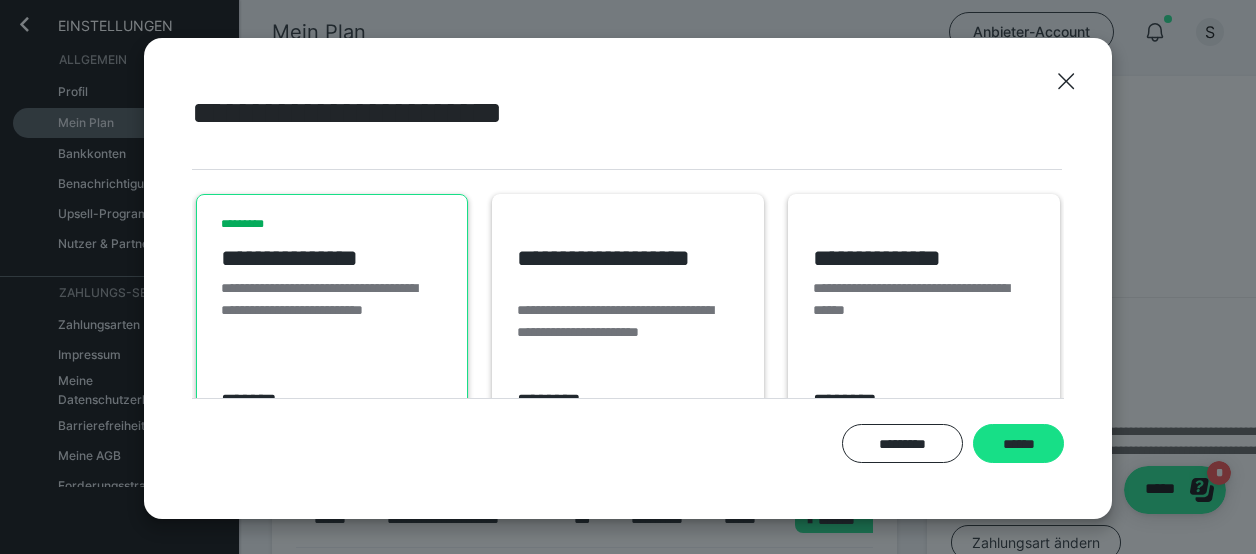 scroll, scrollTop: 218, scrollLeft: 0, axis: vertical 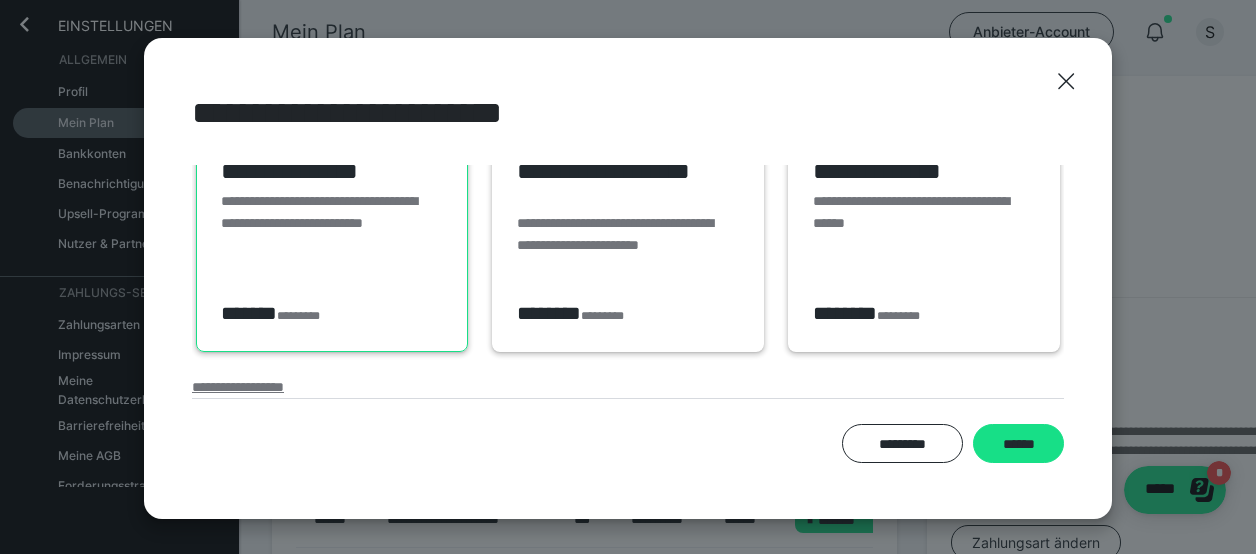 click on "**********" at bounding box center (238, 387) 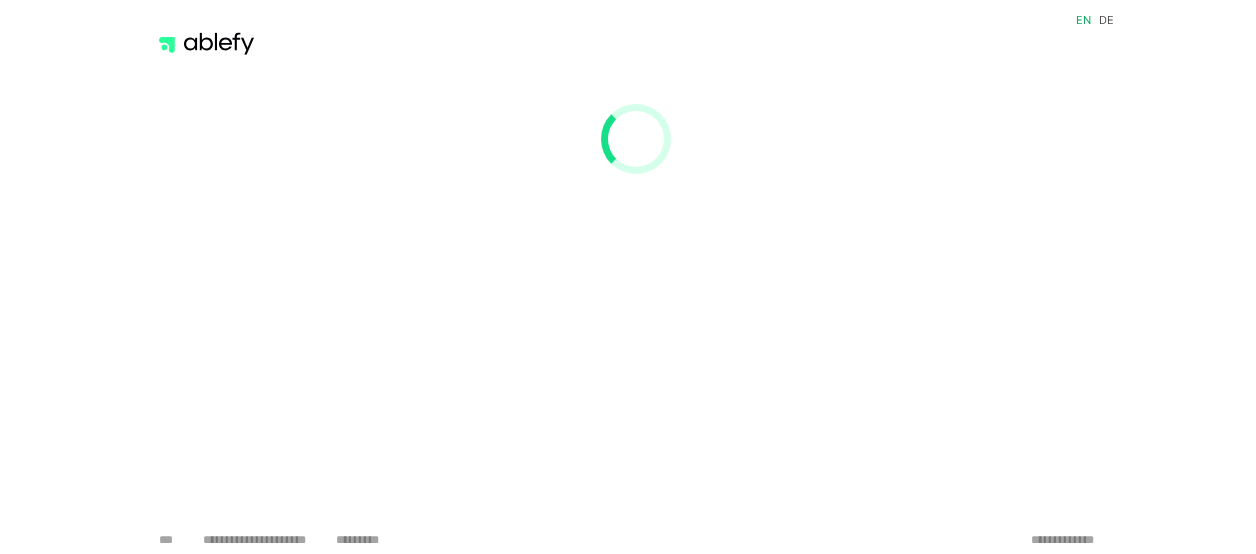 scroll, scrollTop: 0, scrollLeft: 0, axis: both 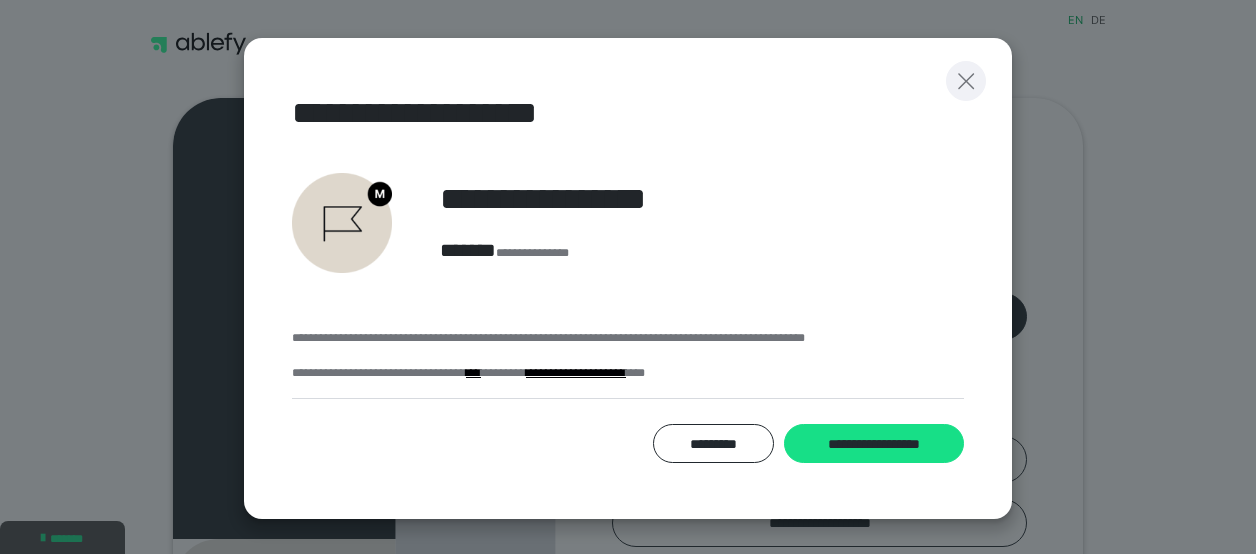 click 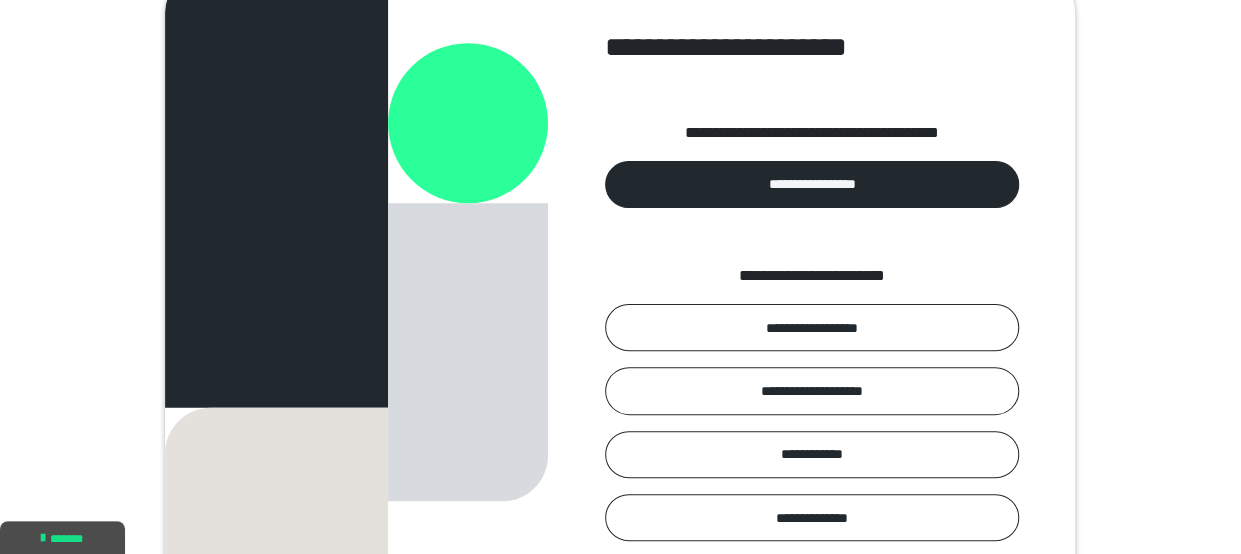 scroll, scrollTop: 0, scrollLeft: 0, axis: both 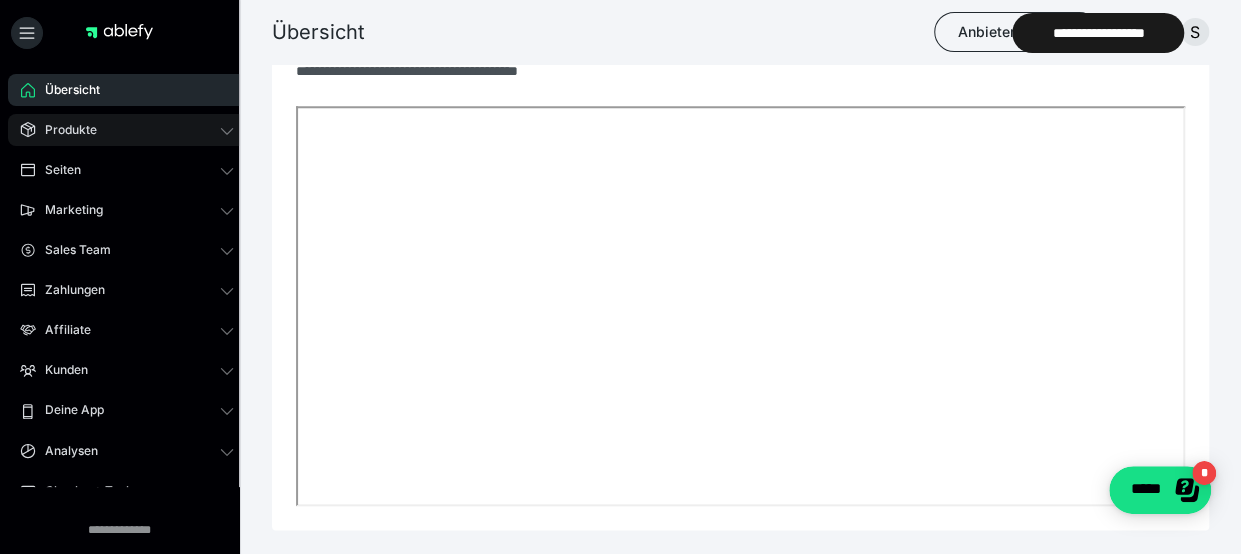 click on "Produkte" at bounding box center [127, 130] 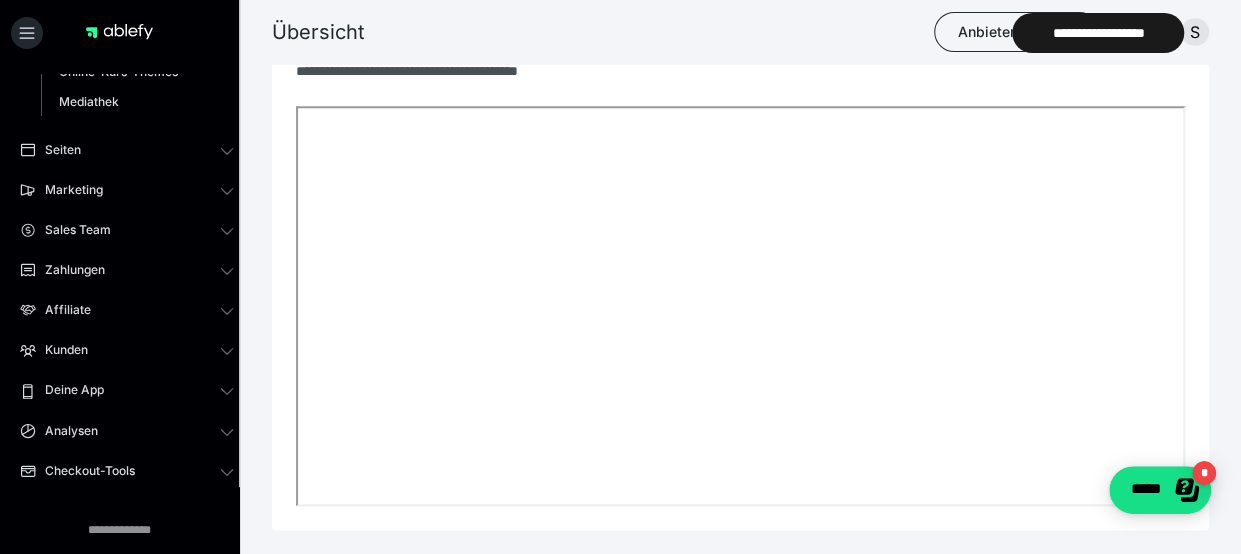 scroll, scrollTop: 200, scrollLeft: 0, axis: vertical 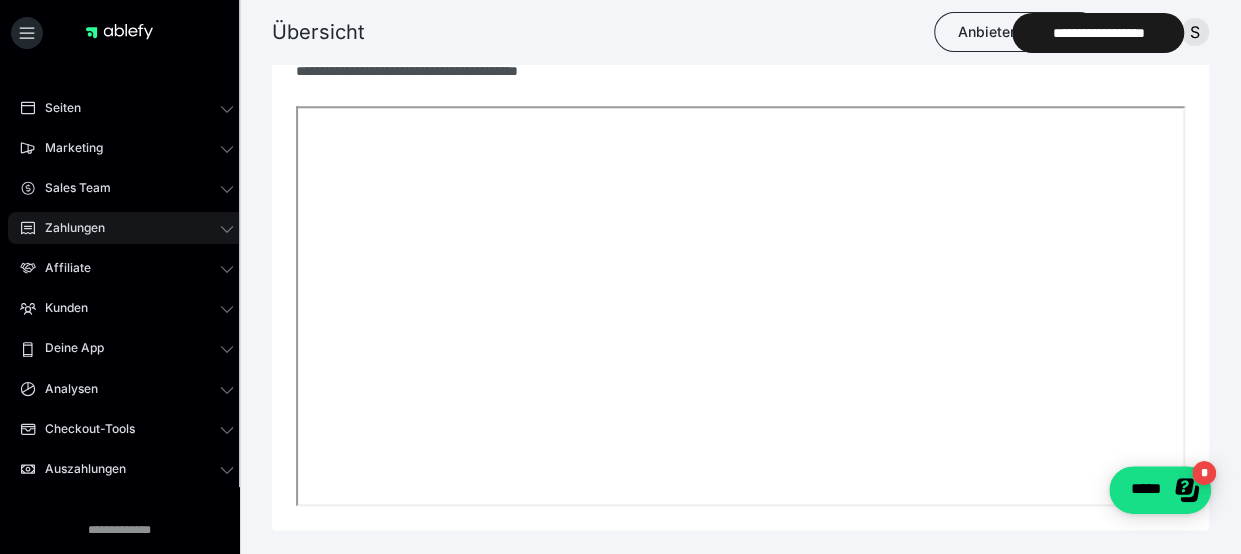 click 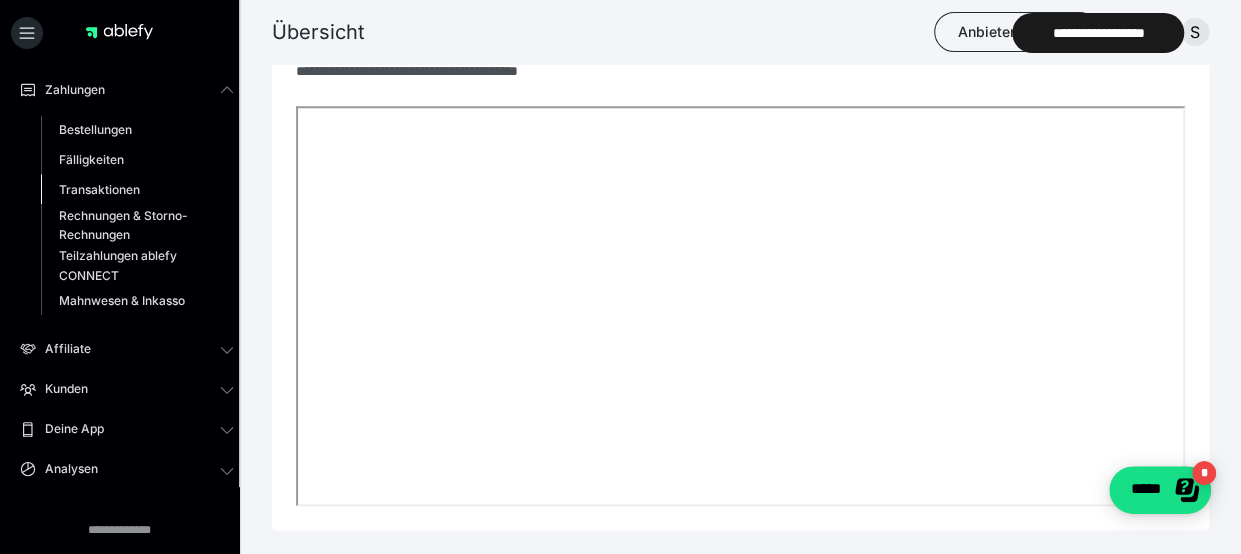 click on "Transaktionen" at bounding box center (99, 189) 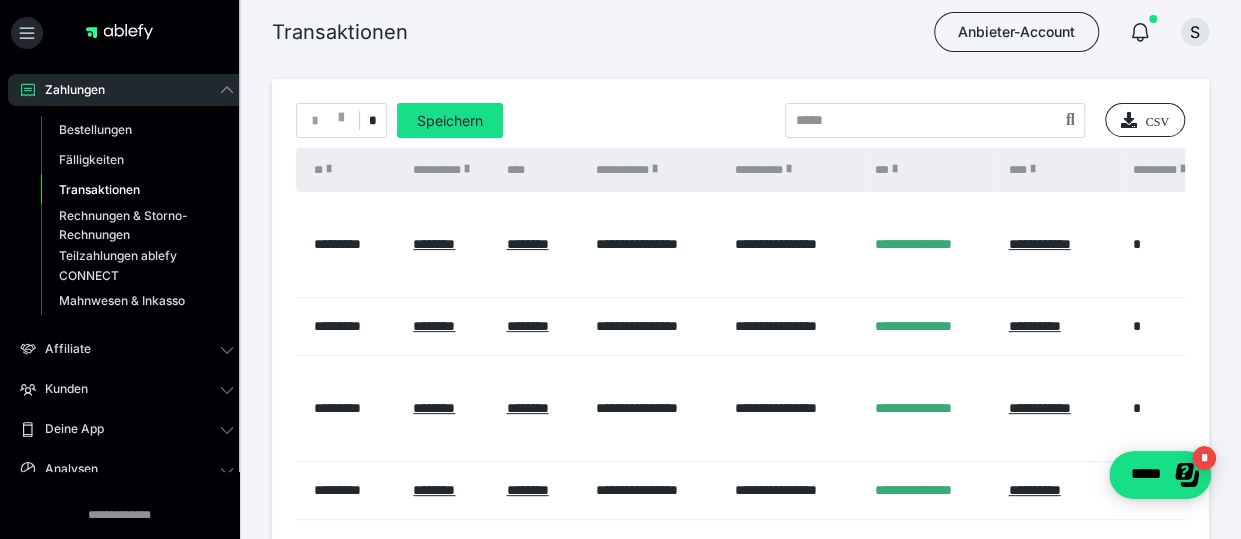 scroll, scrollTop: 100, scrollLeft: 0, axis: vertical 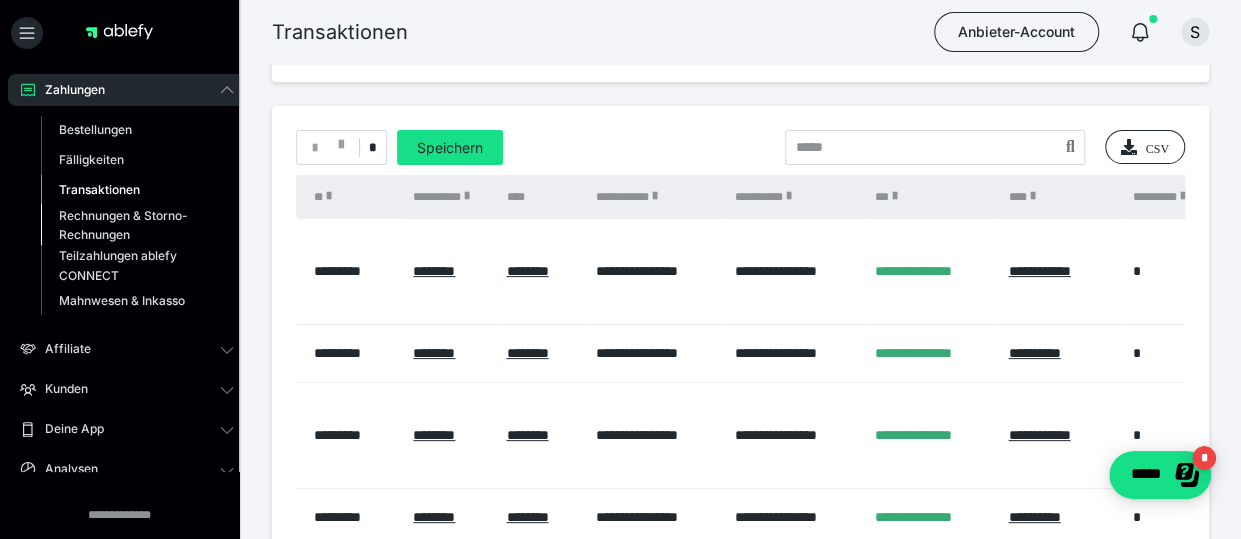 click on "Rechnungen & Storno-Rechnungen" at bounding box center [126, 225] 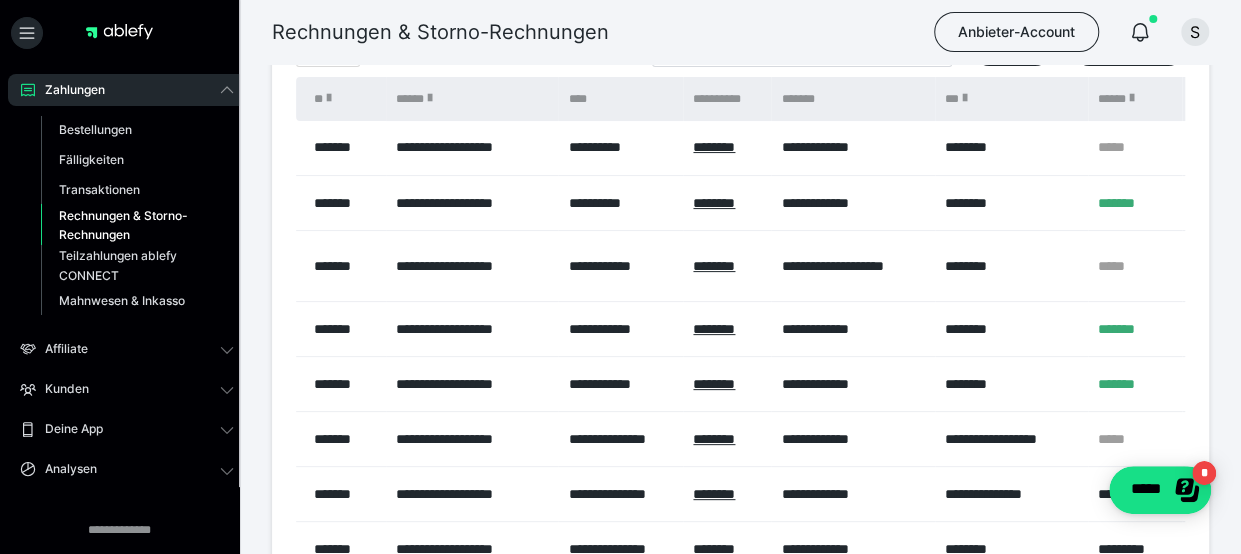 scroll, scrollTop: 100, scrollLeft: 0, axis: vertical 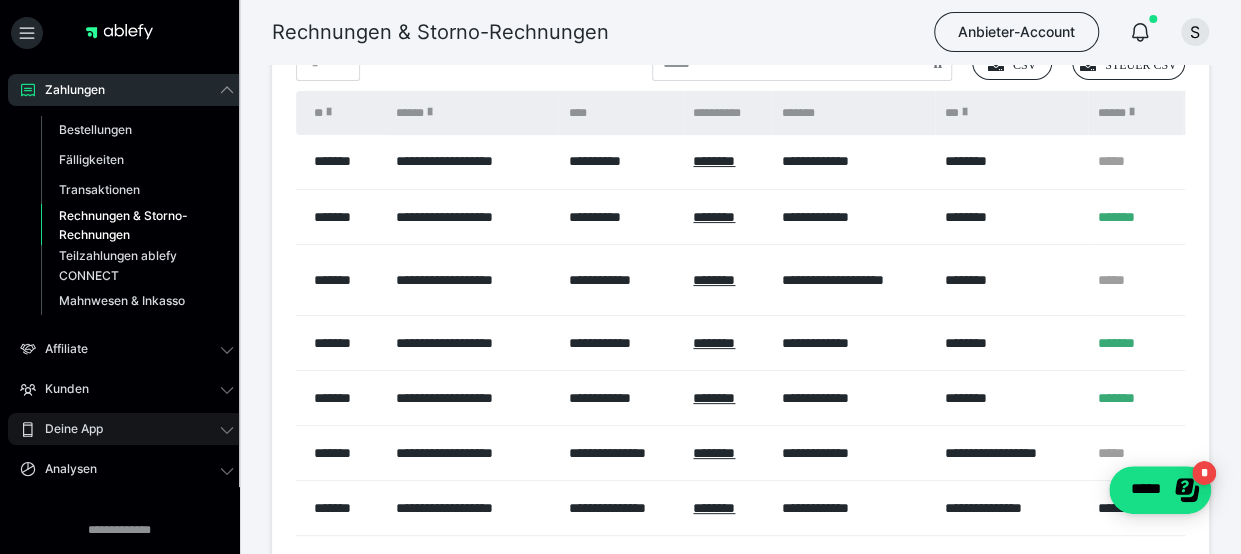 click on "Deine App" at bounding box center [127, 429] 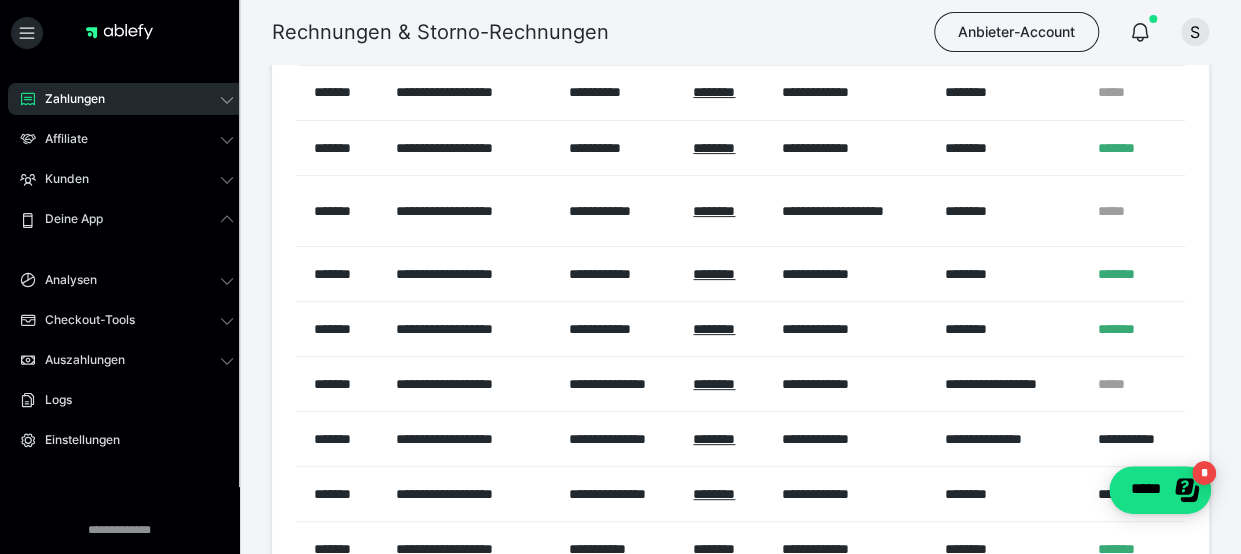 scroll, scrollTop: 200, scrollLeft: 0, axis: vertical 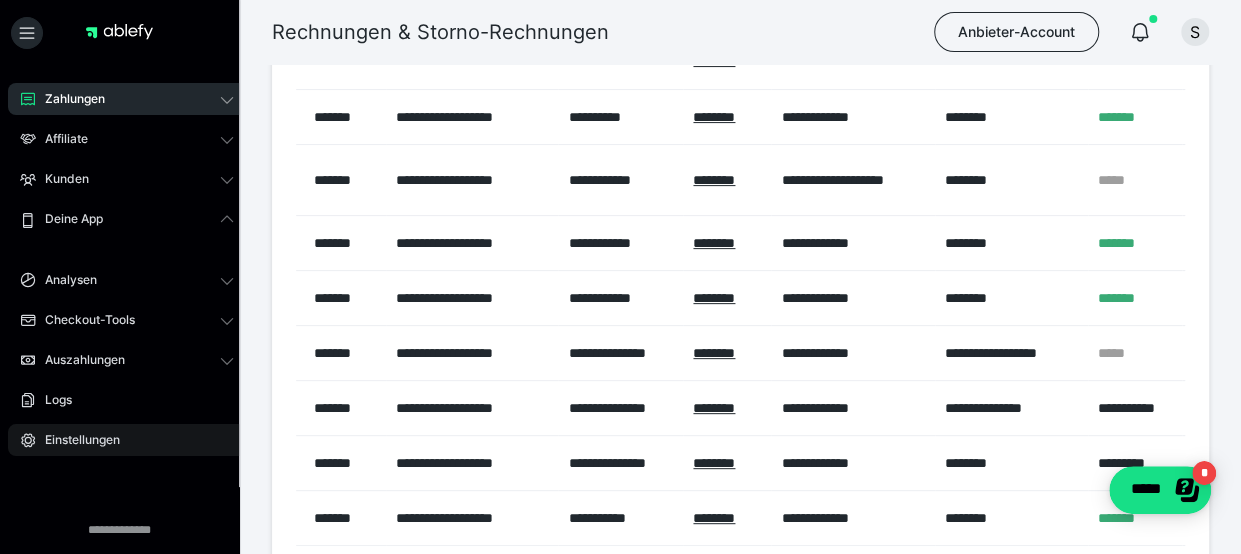 click on "Einstellungen" at bounding box center (127, 440) 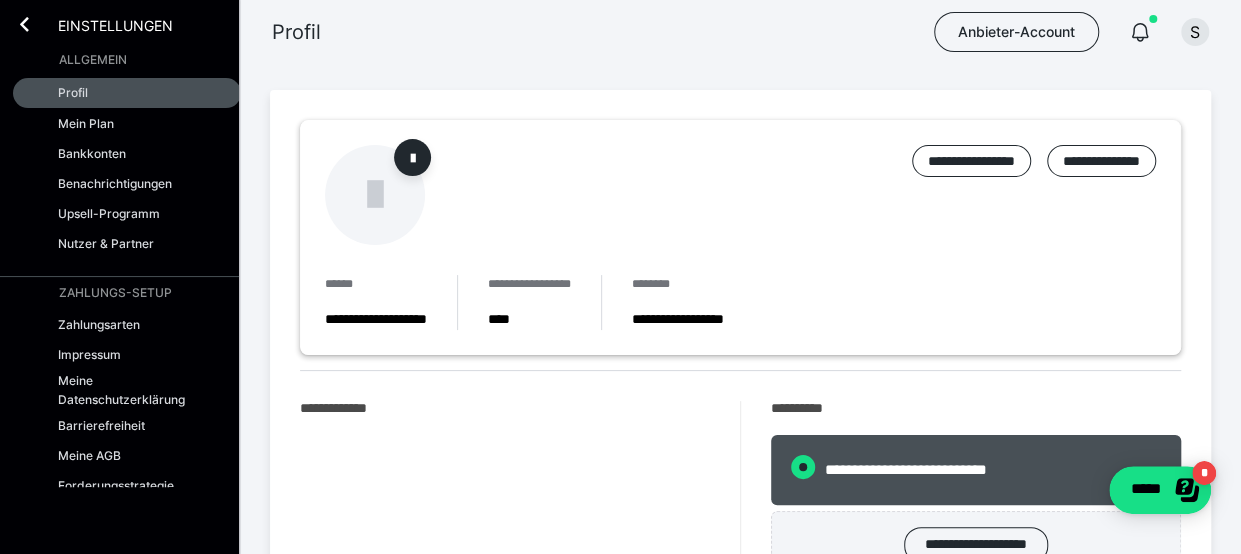 radio on "****" 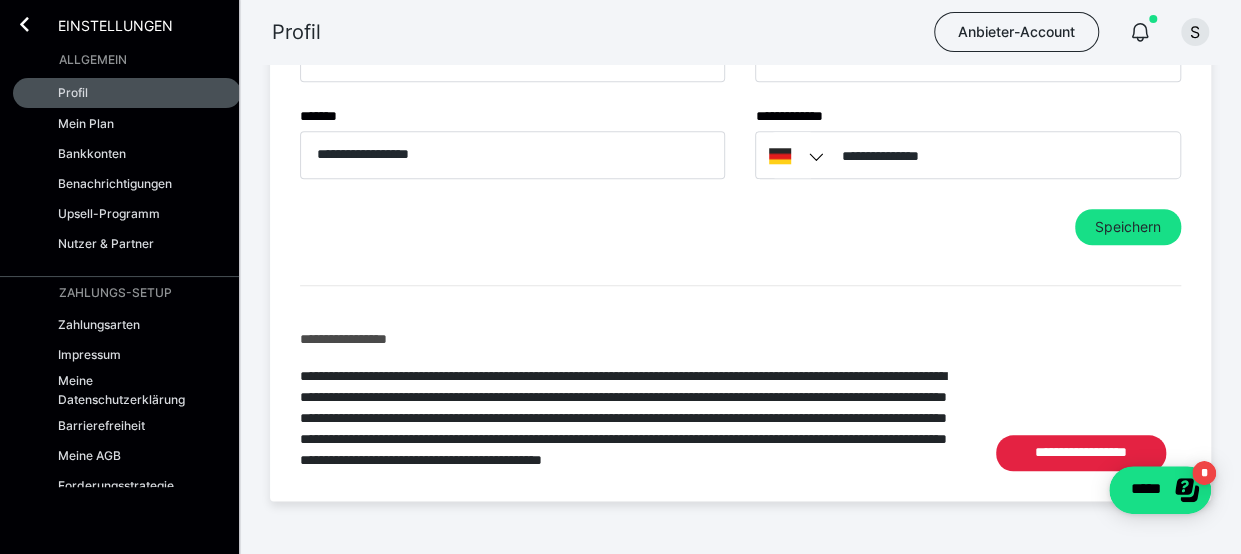 scroll, scrollTop: 986, scrollLeft: 0, axis: vertical 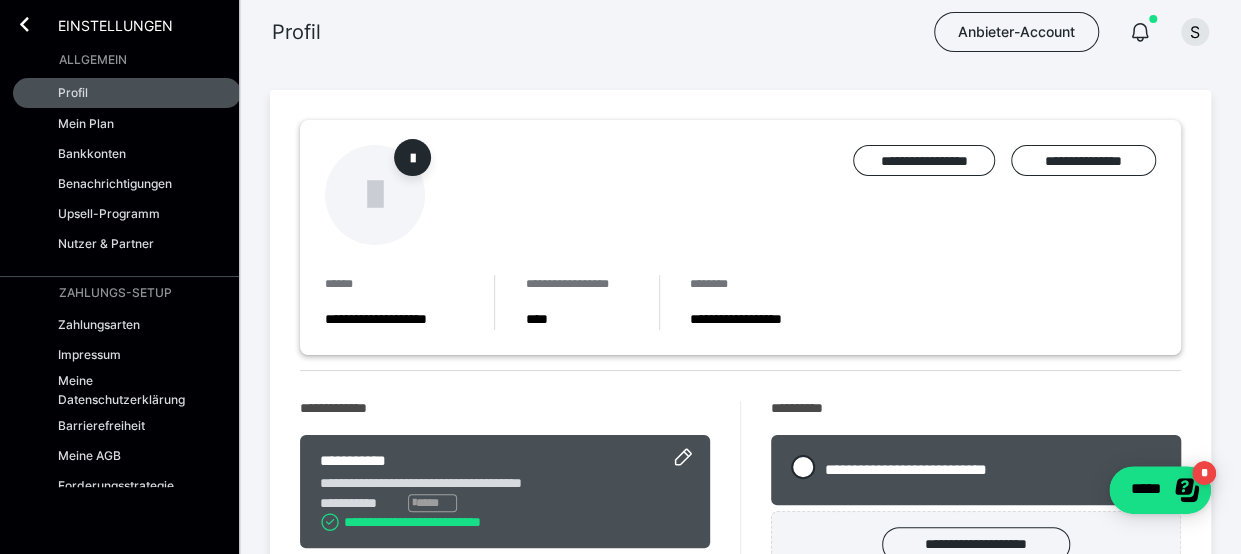 click on "Allgemein" at bounding box center (93, 60) 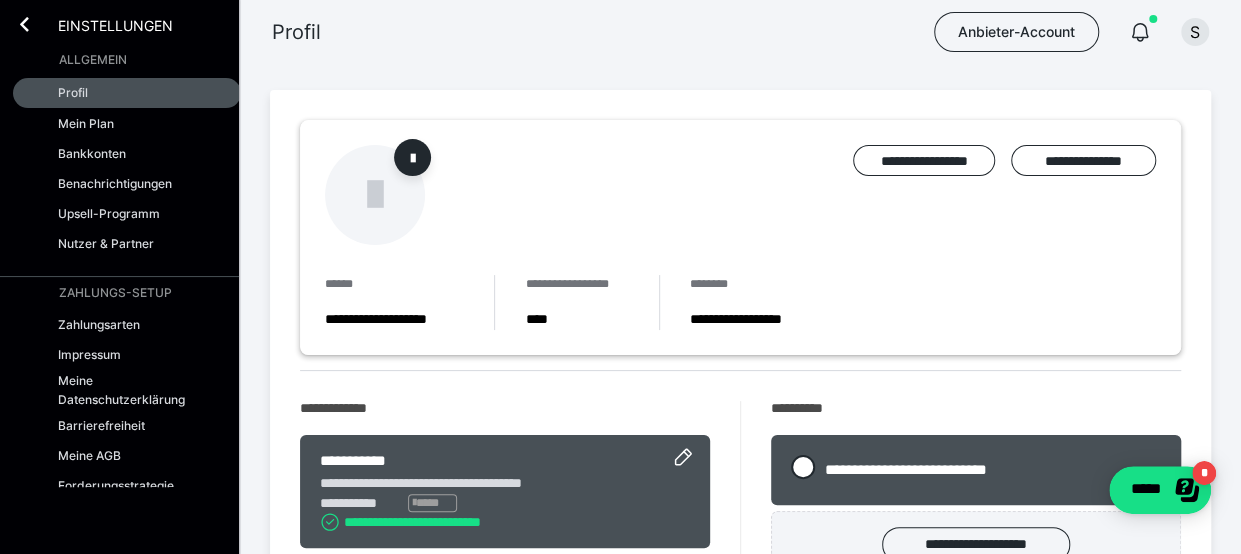 click on "Allgemein" at bounding box center (93, 60) 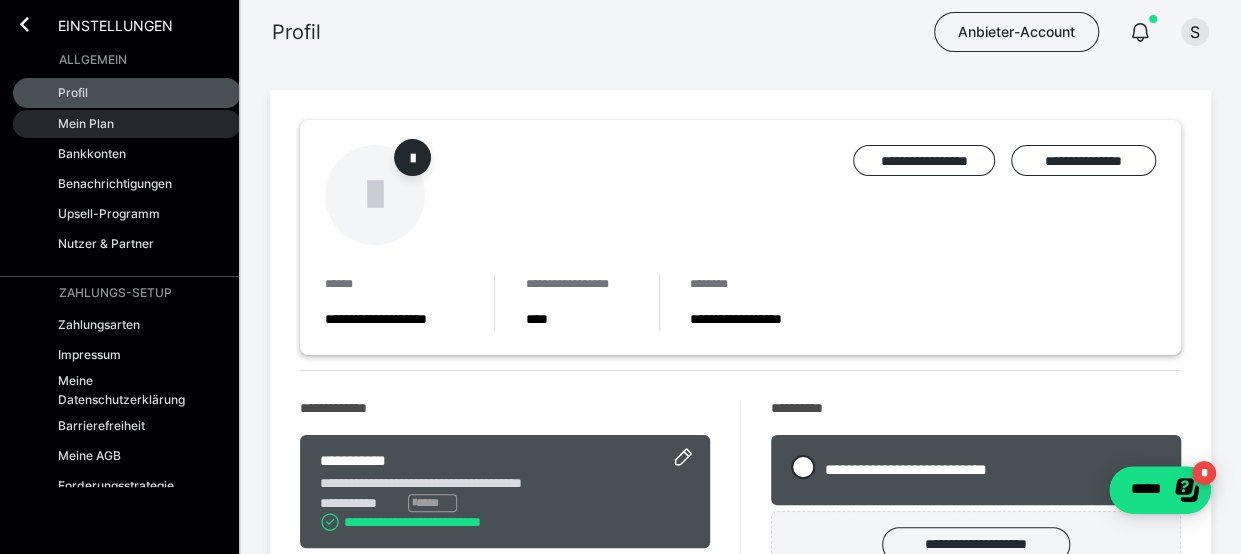 click on "Mein Plan" at bounding box center [86, 123] 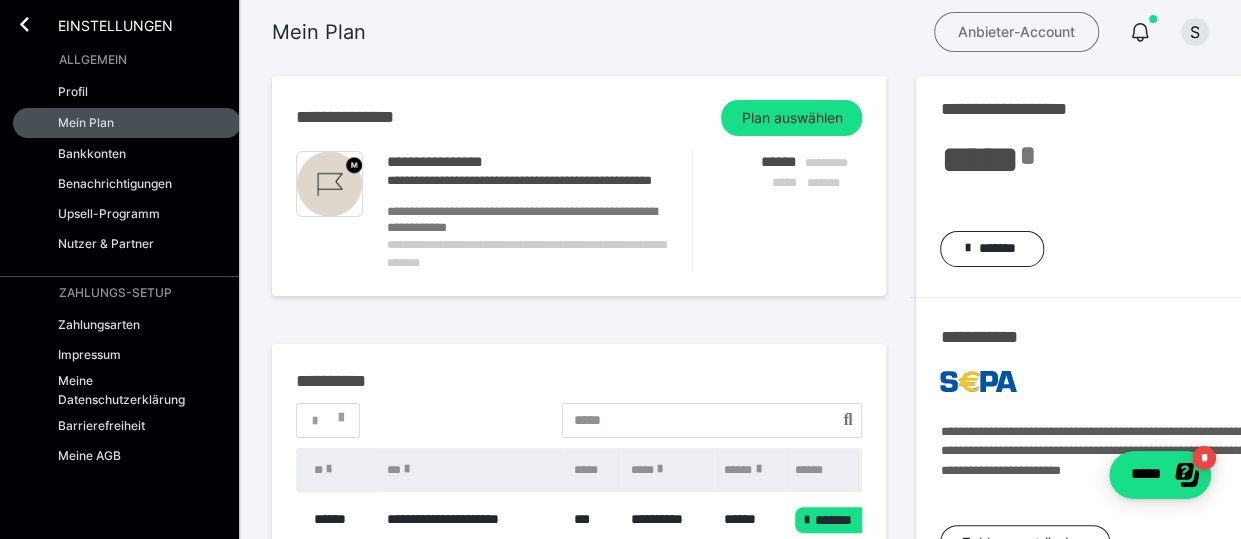 click on "Anbieter-Account" at bounding box center [1016, 32] 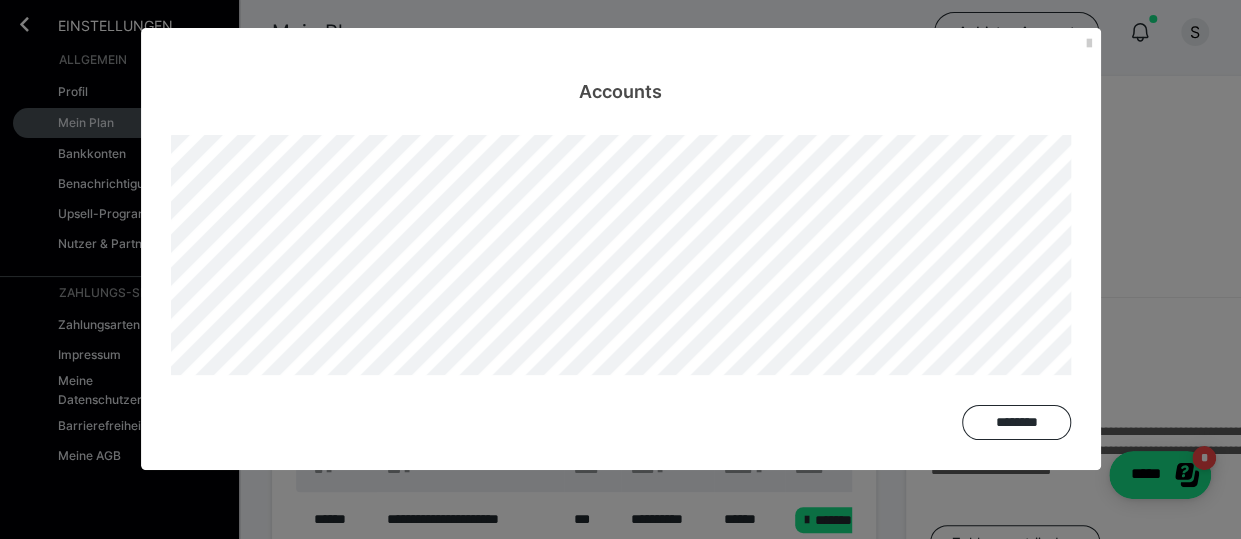 click on "Accounts" at bounding box center (621, 66) 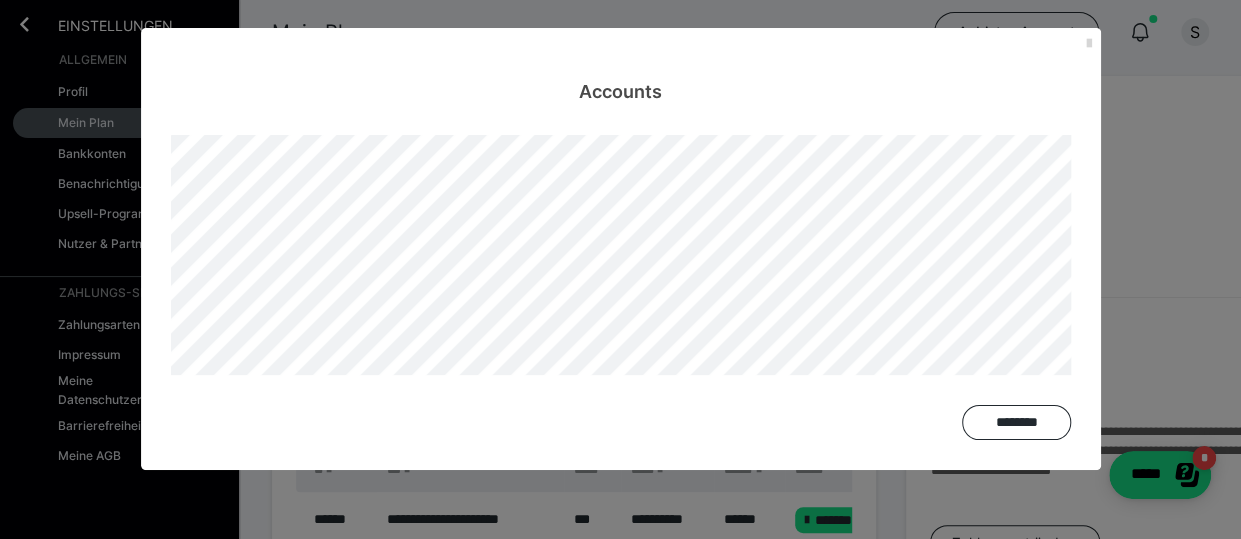 click at bounding box center (1089, 44) 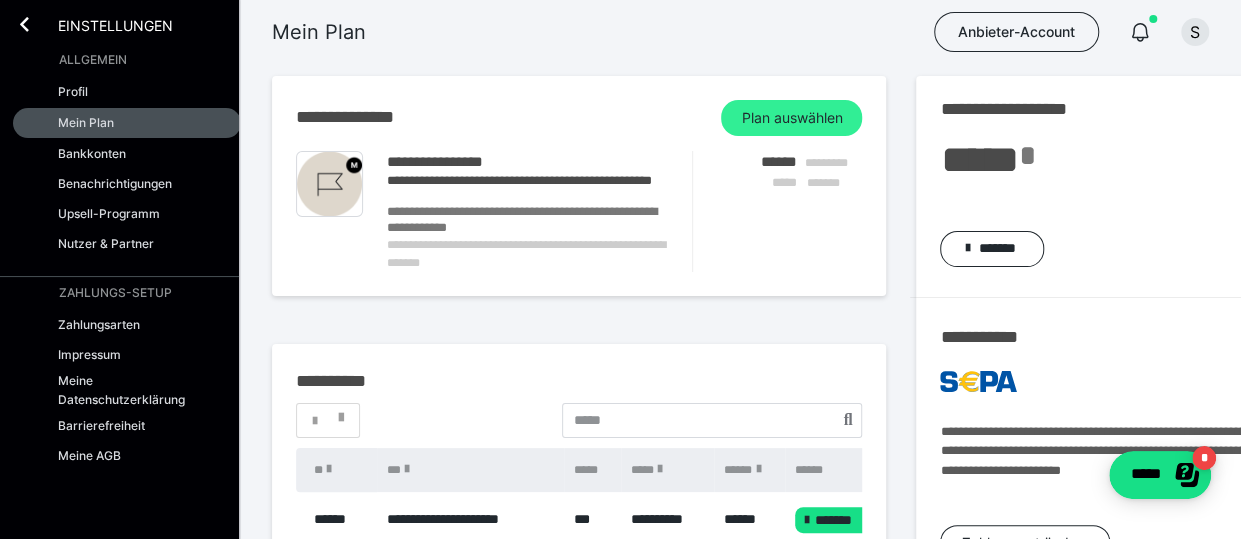 click on "Plan auswählen" at bounding box center [791, 118] 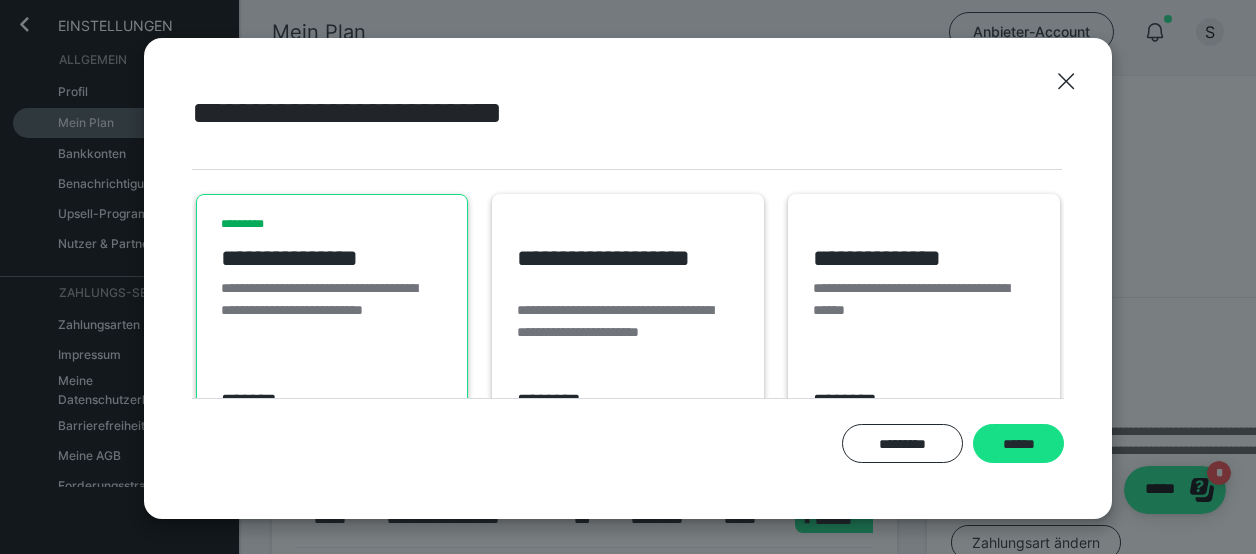 scroll, scrollTop: 218, scrollLeft: 0, axis: vertical 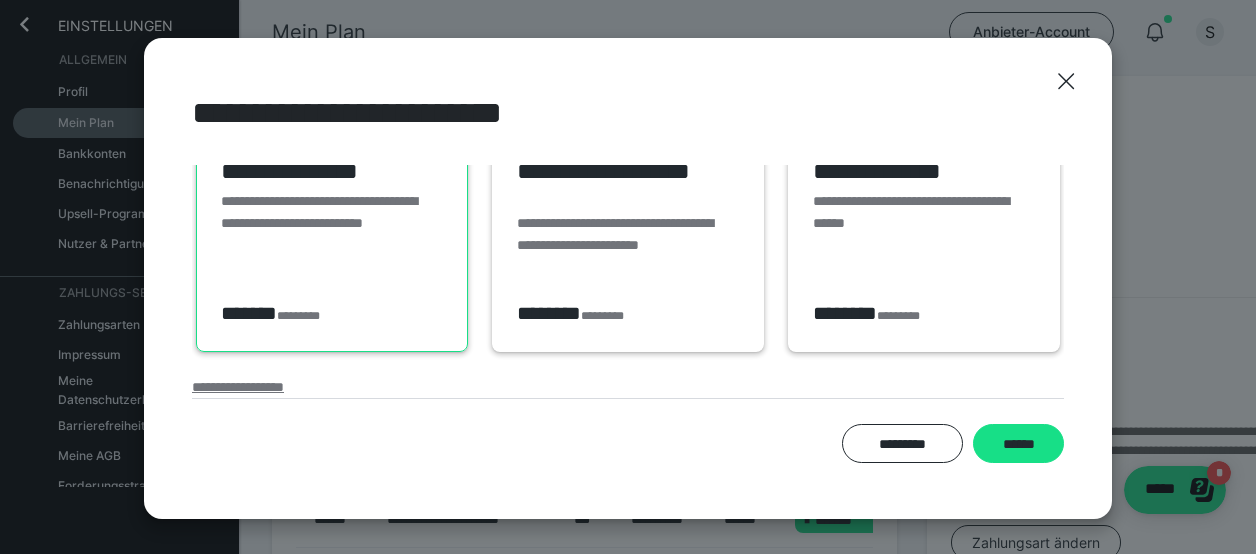 click on "**********" at bounding box center [238, 387] 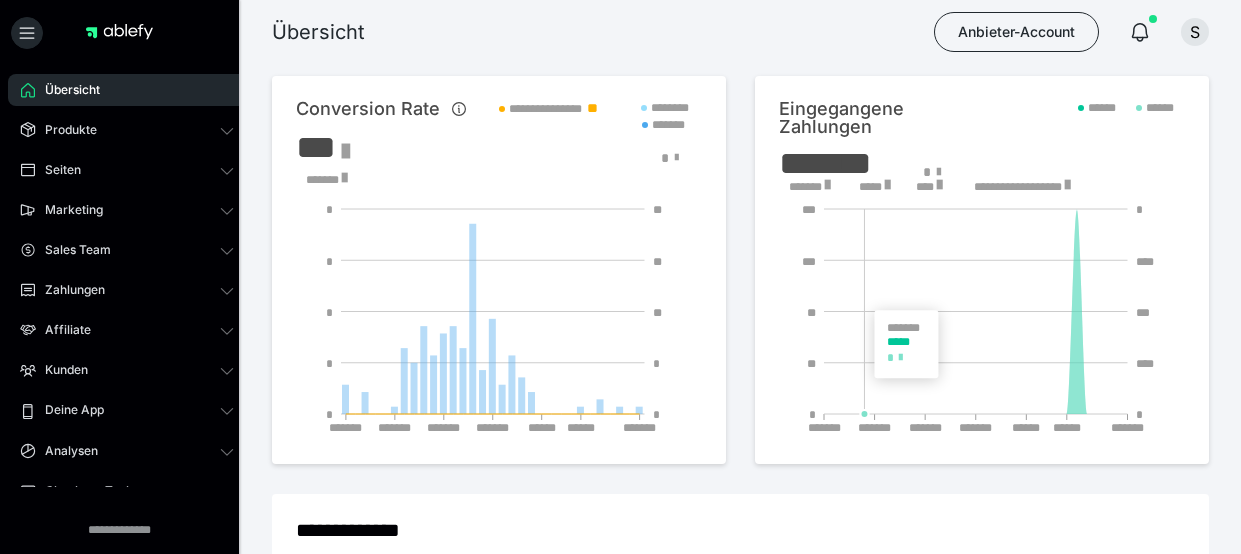 scroll, scrollTop: 0, scrollLeft: 0, axis: both 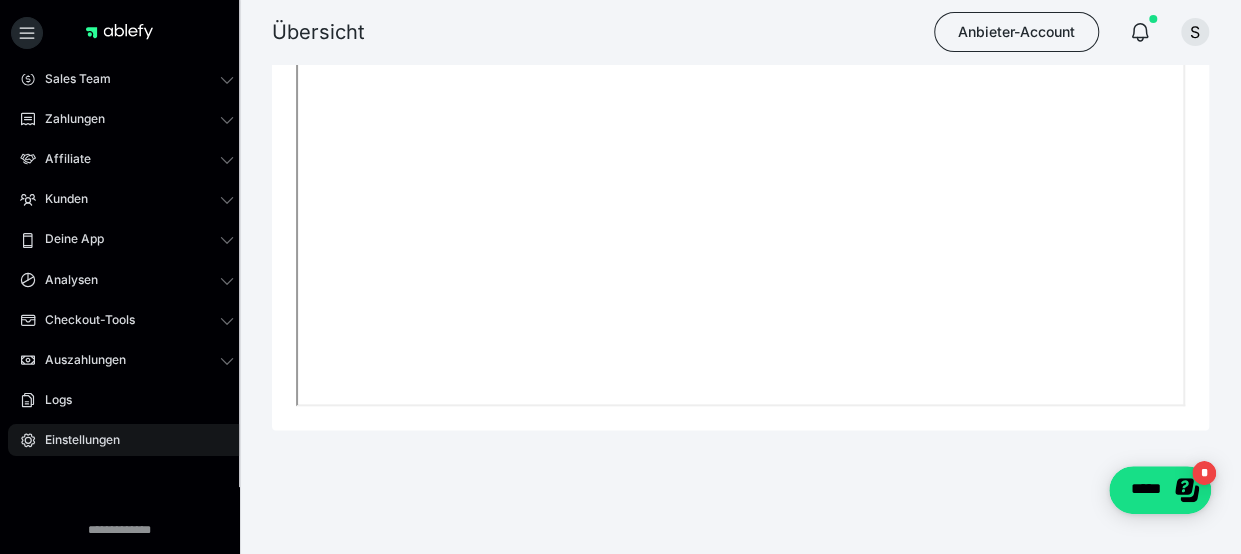 click on "Einstellungen" at bounding box center [75, 440] 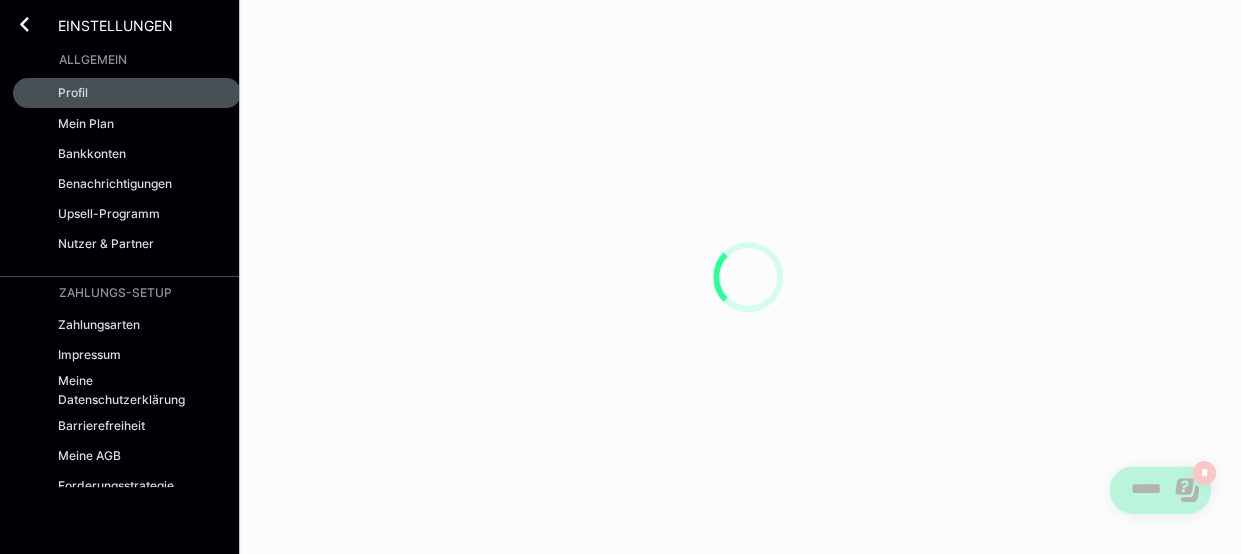 scroll, scrollTop: 0, scrollLeft: 0, axis: both 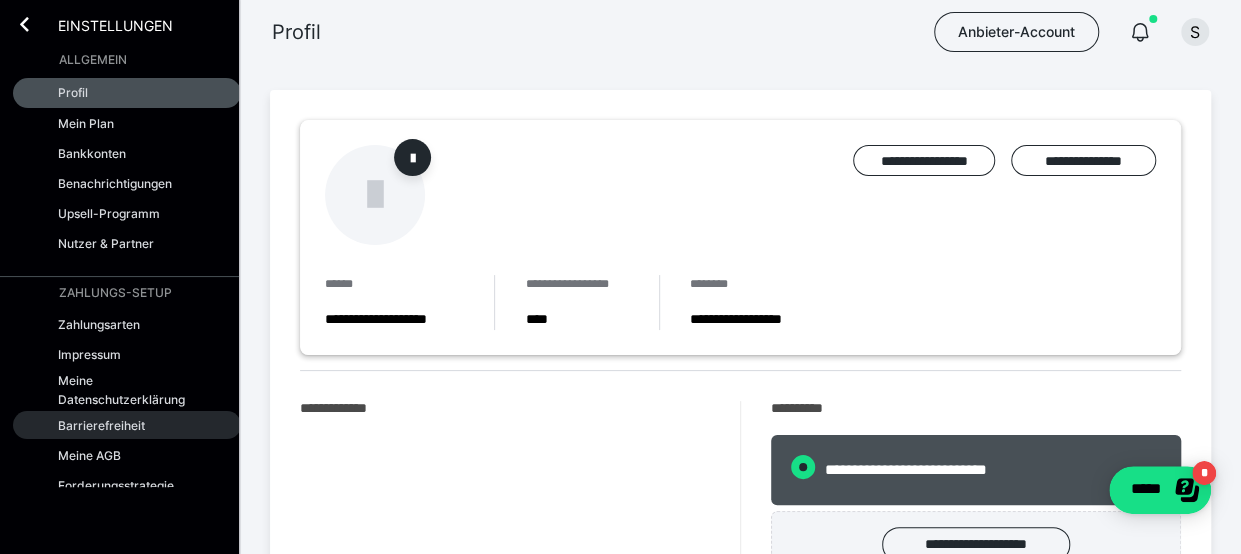 radio on "****" 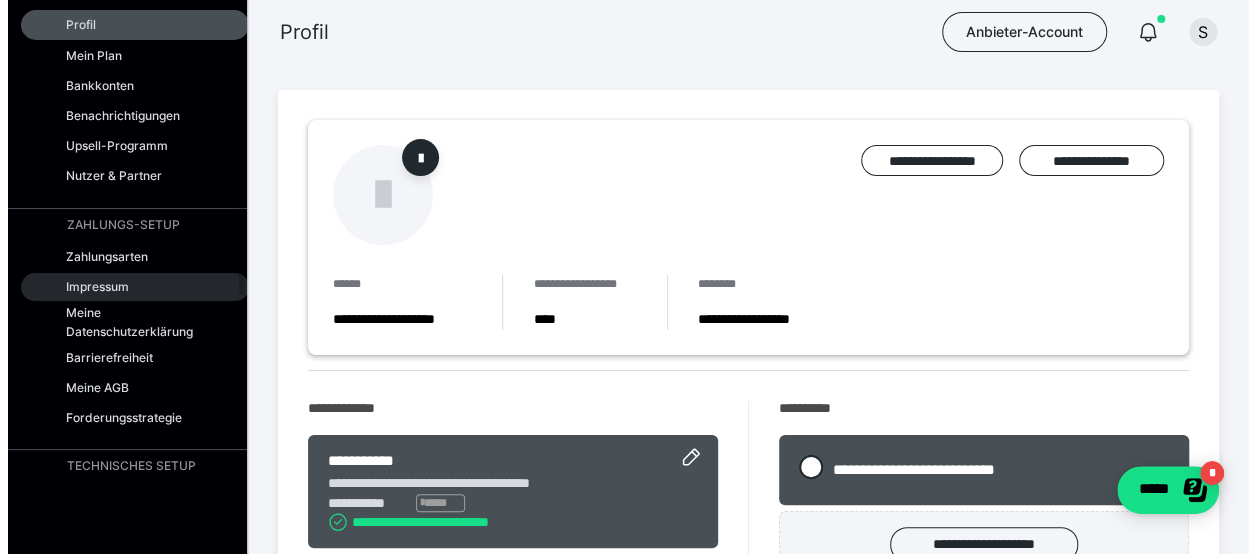 scroll, scrollTop: 100, scrollLeft: 0, axis: vertical 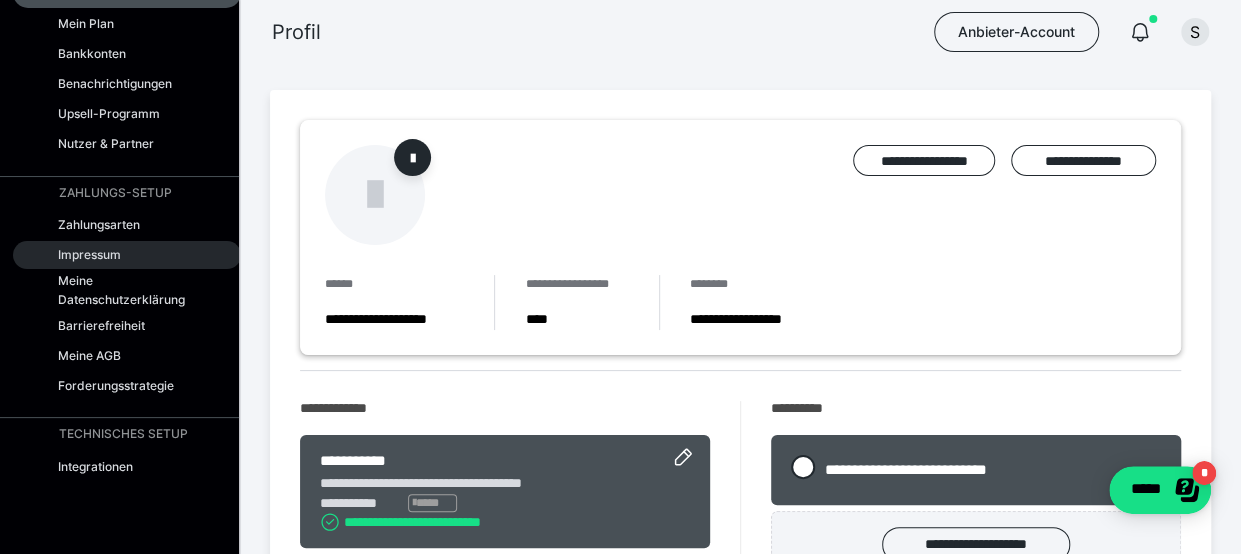 click on "Impressum" at bounding box center [127, 255] 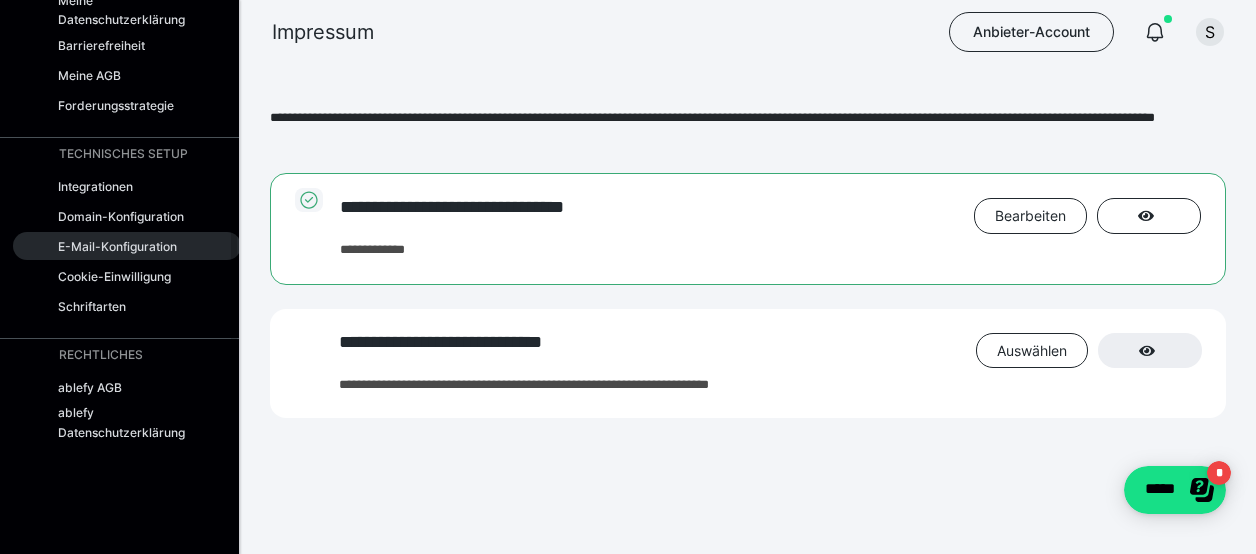 scroll, scrollTop: 484, scrollLeft: 0, axis: vertical 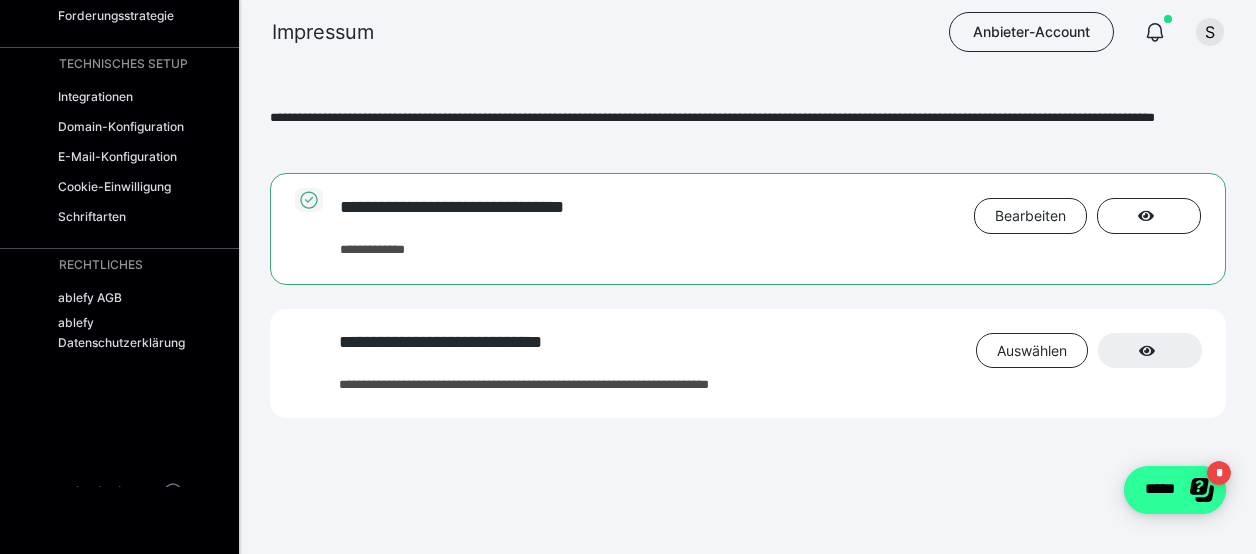 click on "*****" 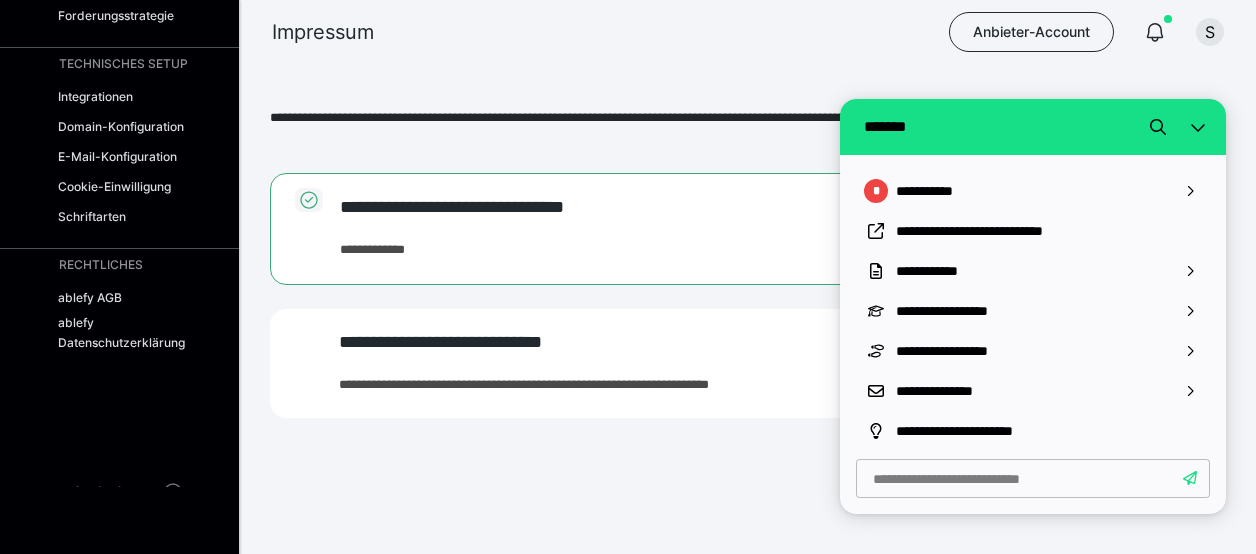 click on "**********" at bounding box center [748, 301] 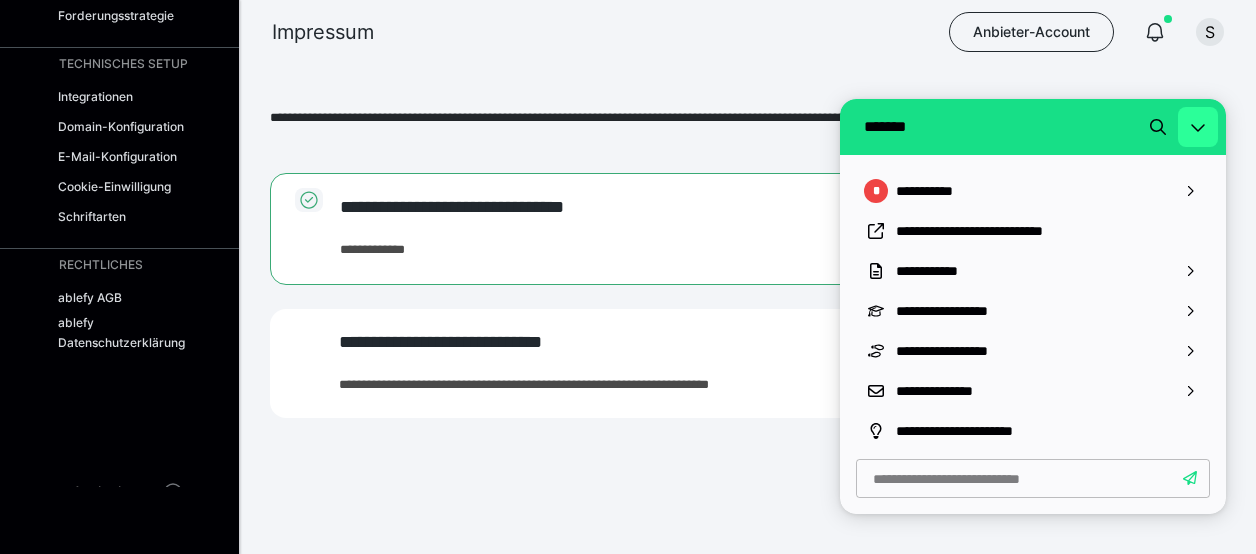 click 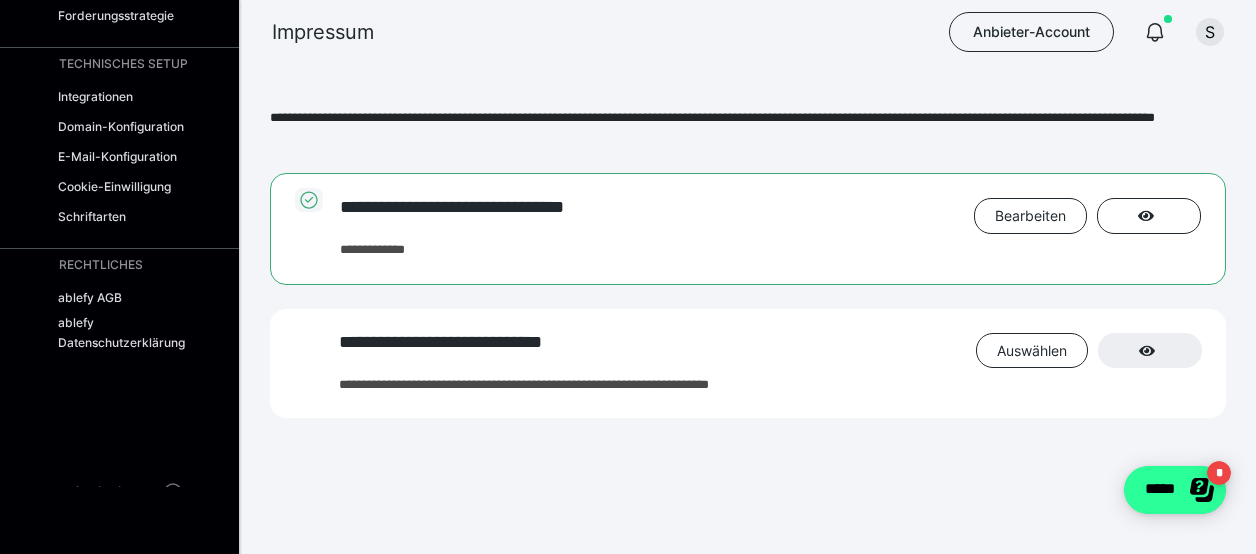 scroll, scrollTop: 0, scrollLeft: 0, axis: both 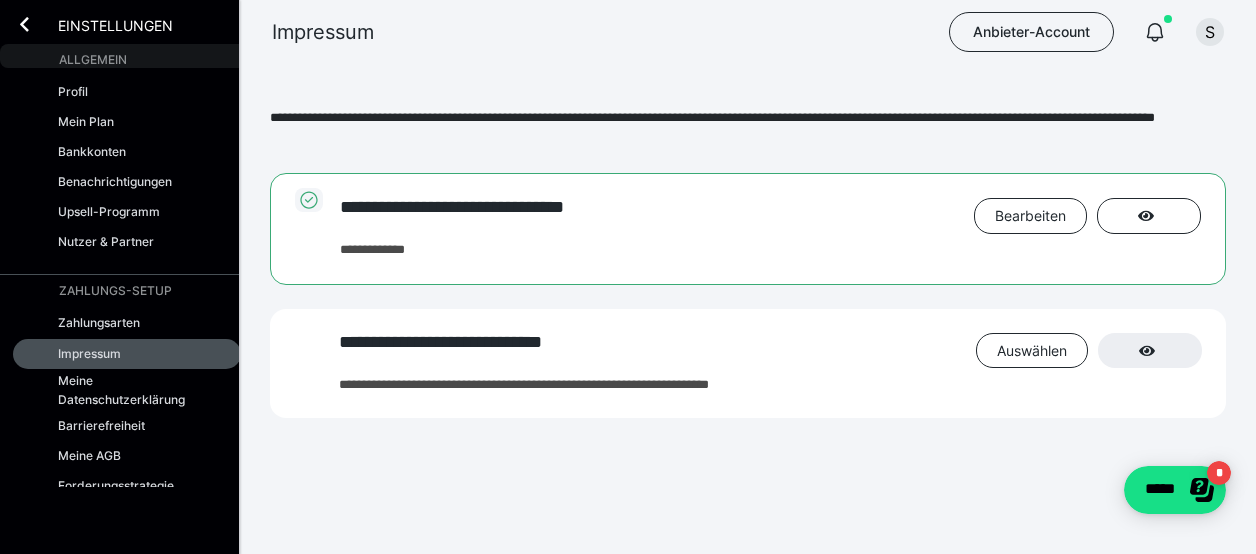click on "Allgemein" at bounding box center [93, 60] 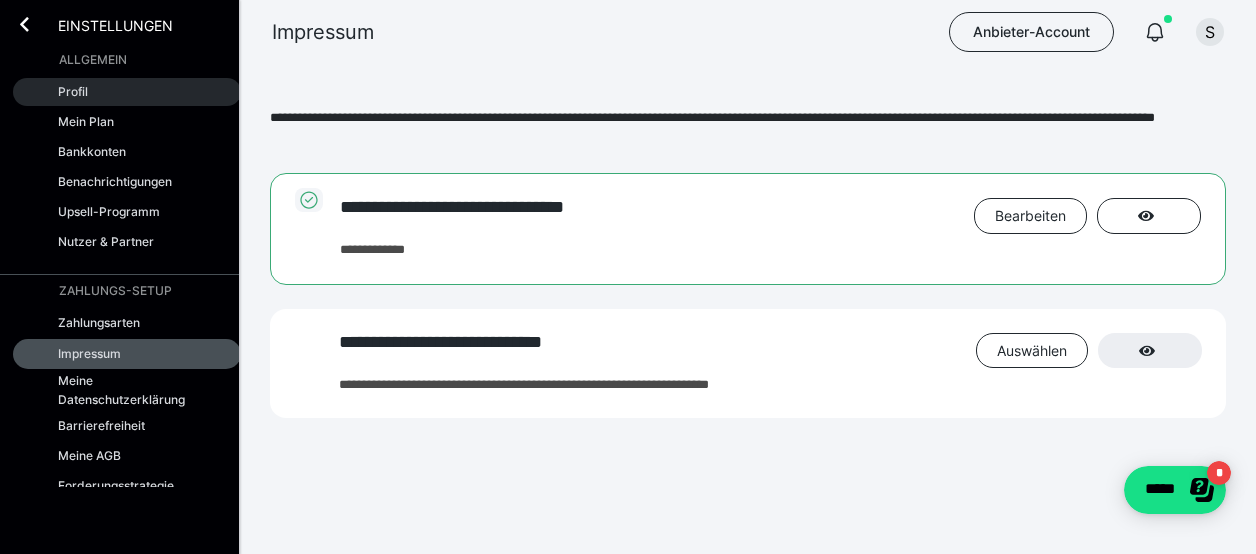 click on "Profil" at bounding box center [73, 91] 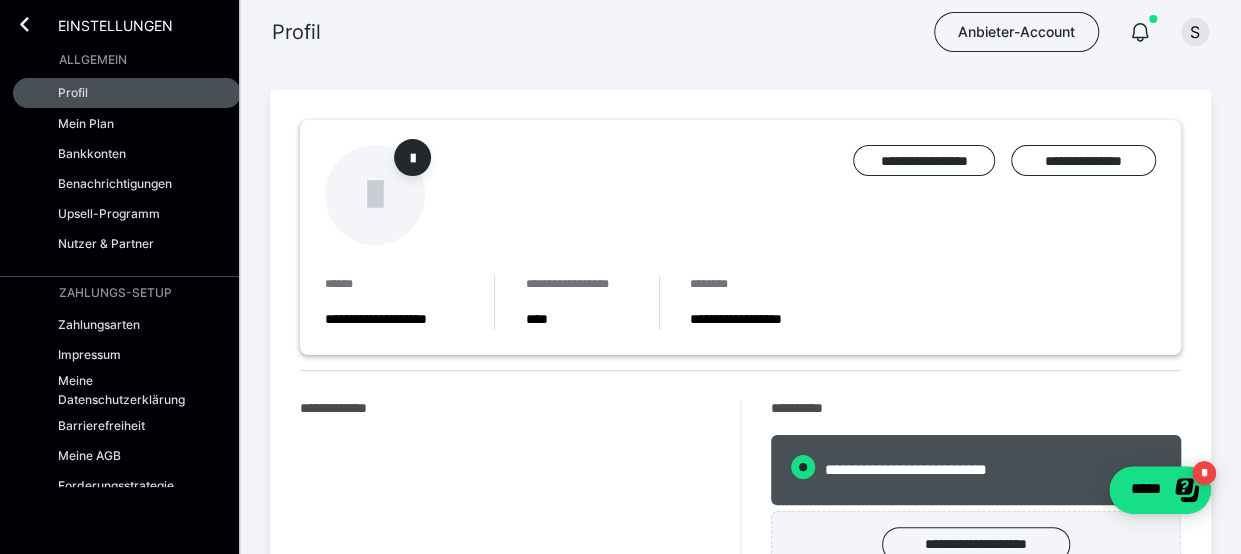 radio on "****" 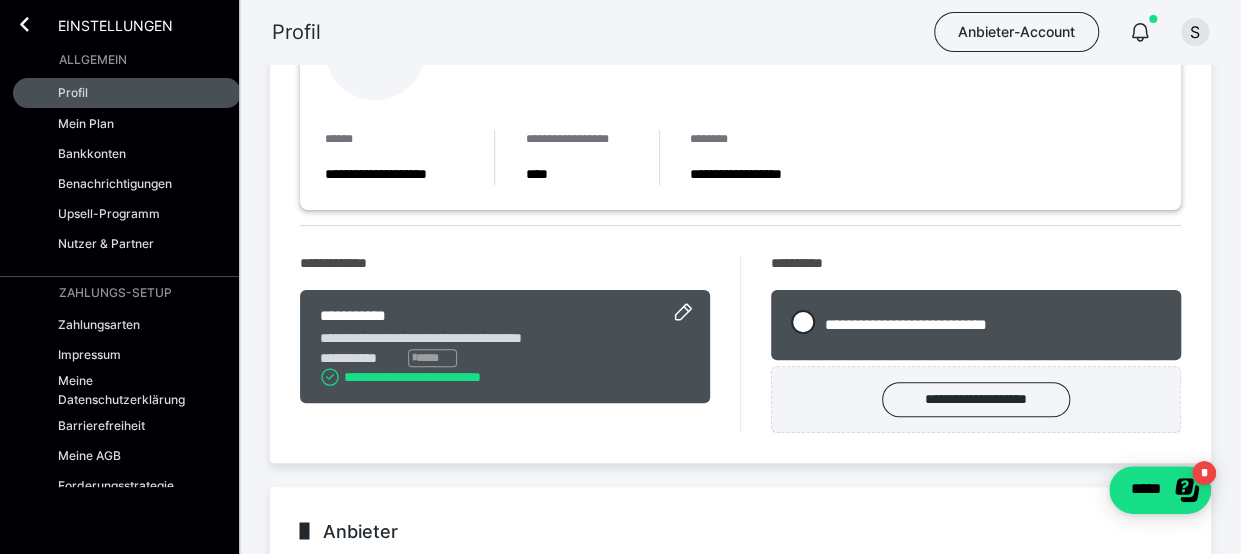 scroll, scrollTop: 300, scrollLeft: 0, axis: vertical 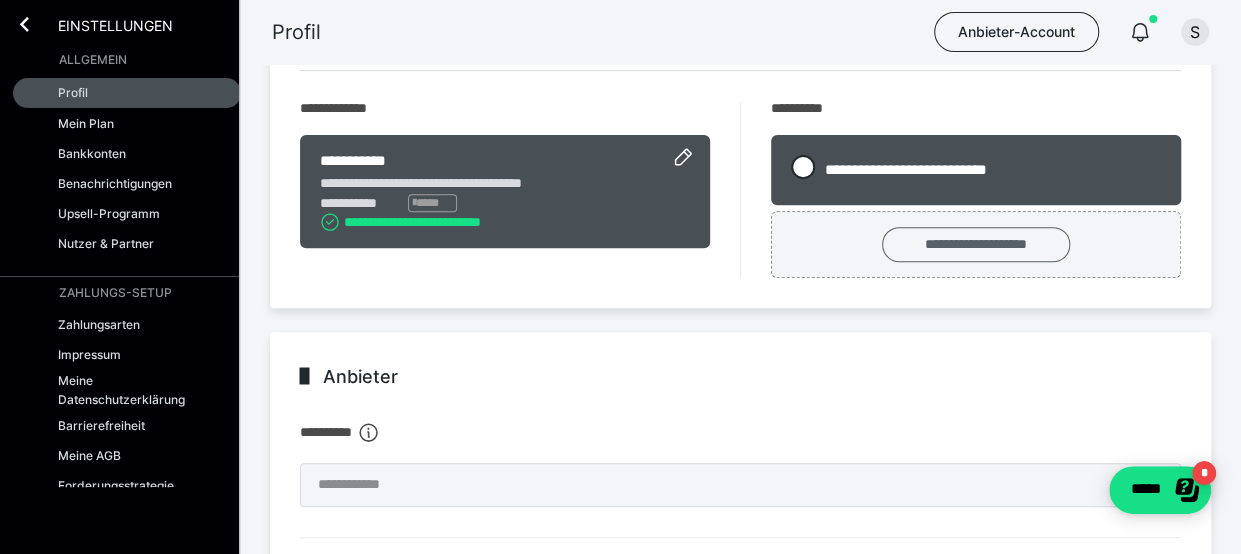 click on "**********" at bounding box center (976, 244) 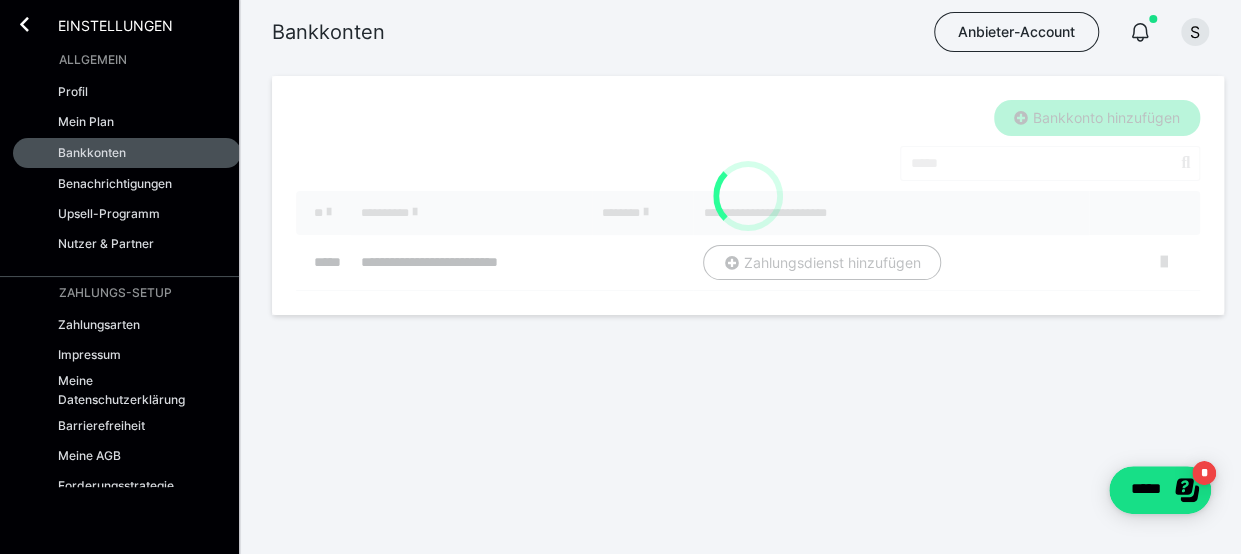 scroll, scrollTop: 0, scrollLeft: 0, axis: both 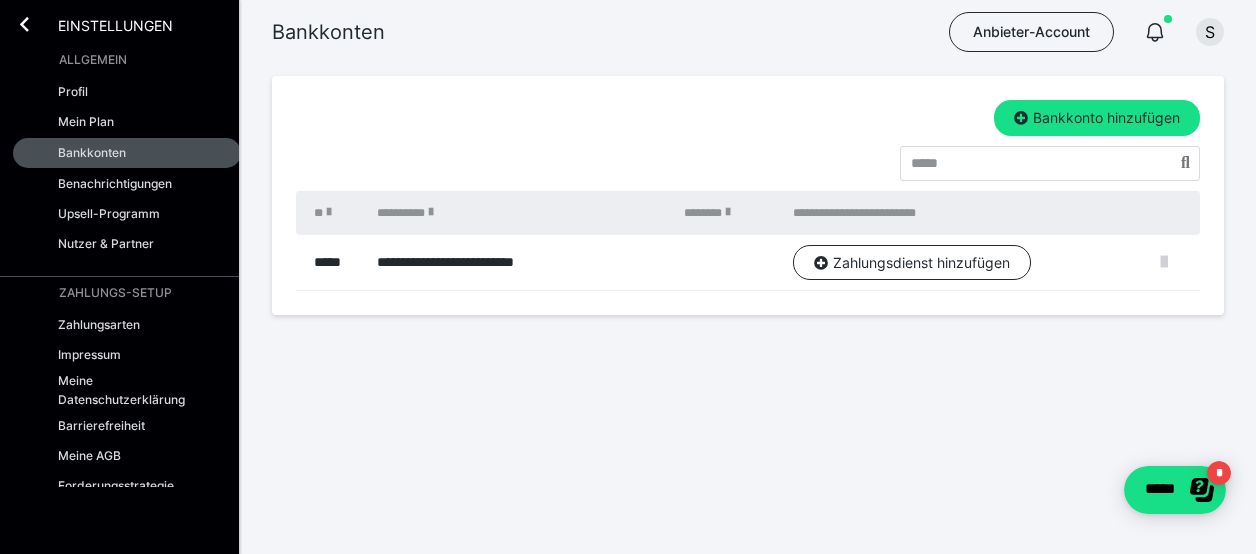 click at bounding box center [1164, 262] 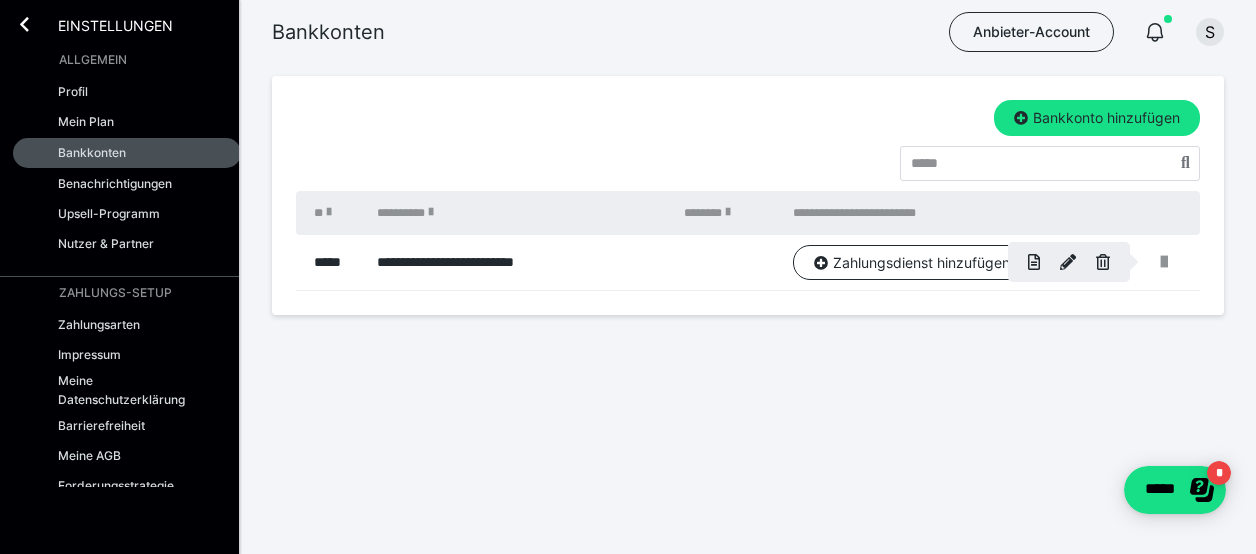 click at bounding box center [628, 277] 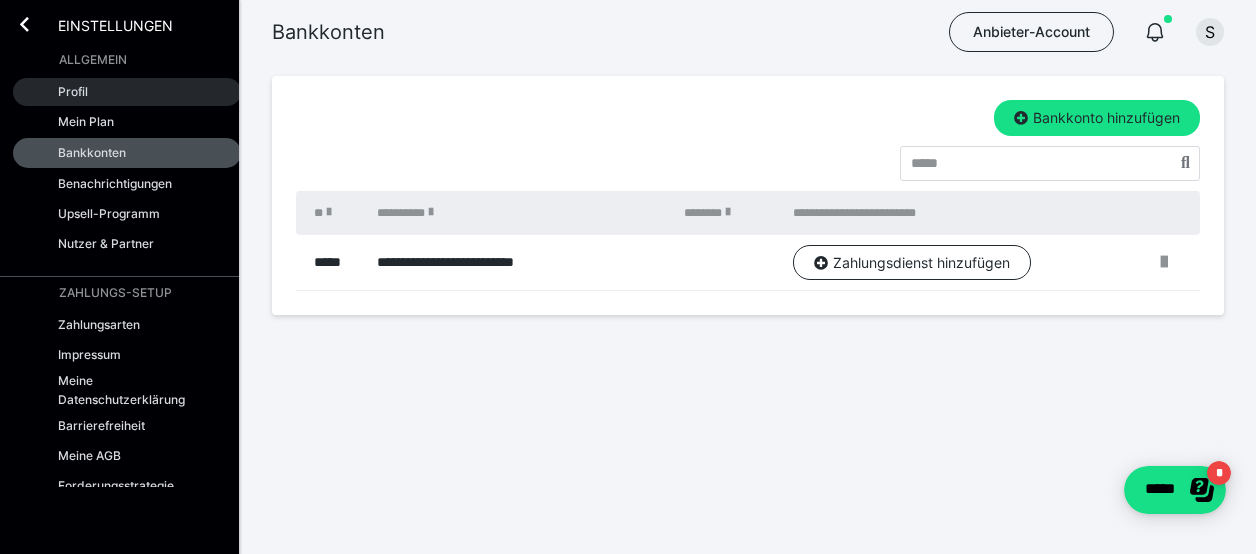 click on "Profil" at bounding box center [127, 92] 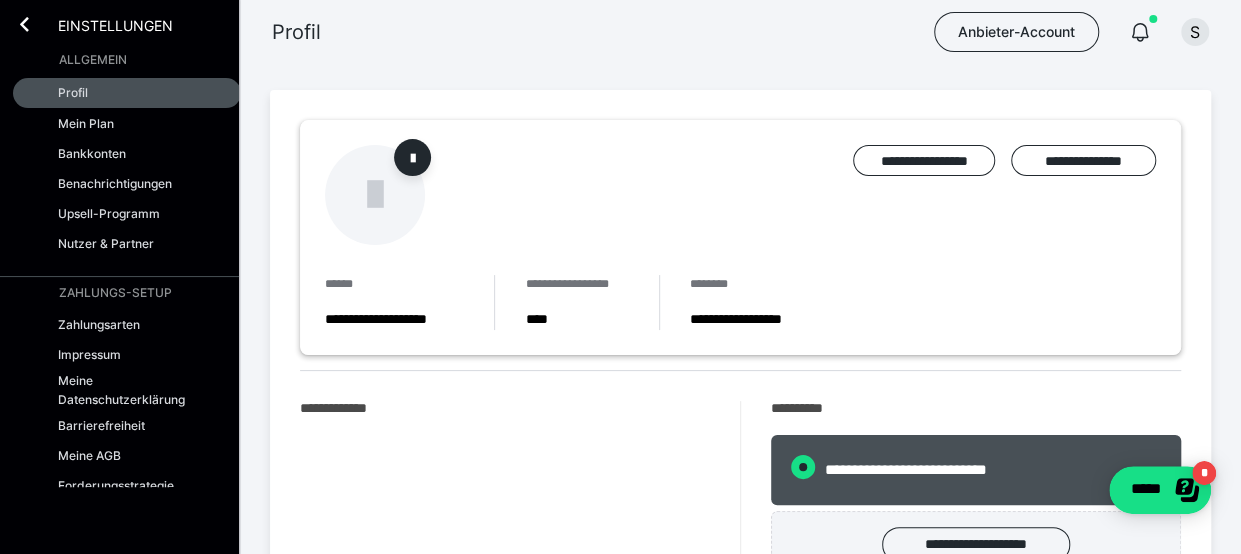 radio on "****" 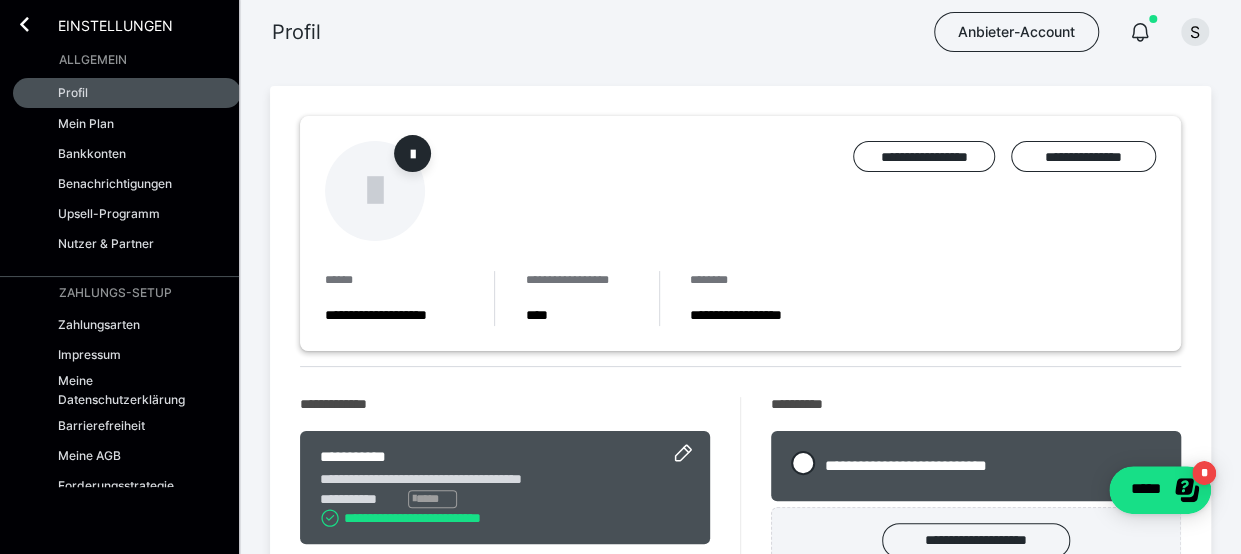 scroll, scrollTop: 0, scrollLeft: 0, axis: both 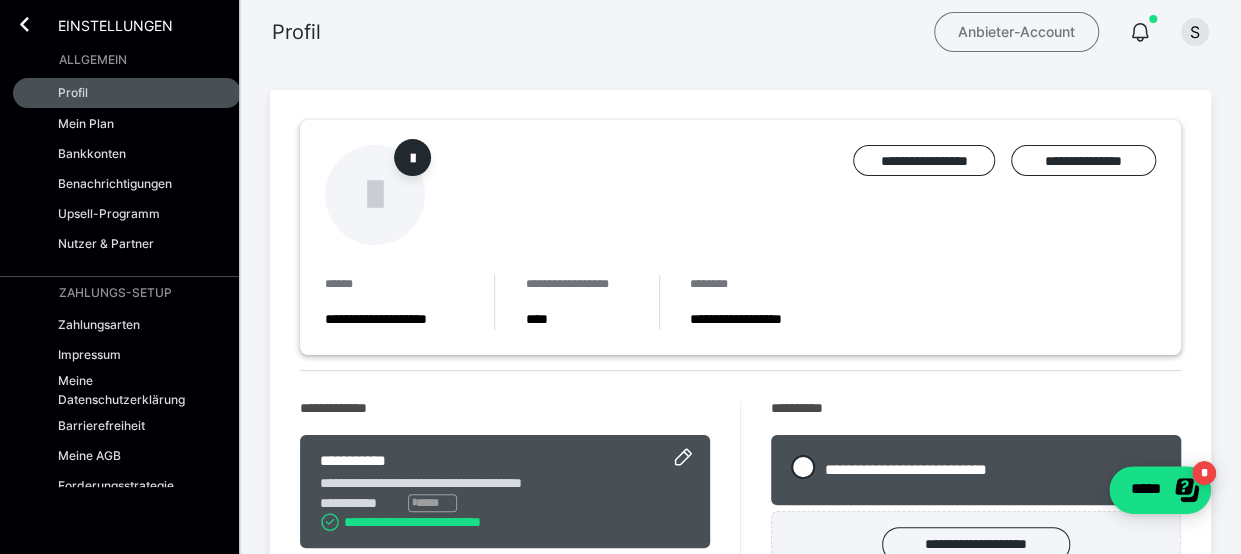 click on "Anbieter-Account" at bounding box center (1016, 32) 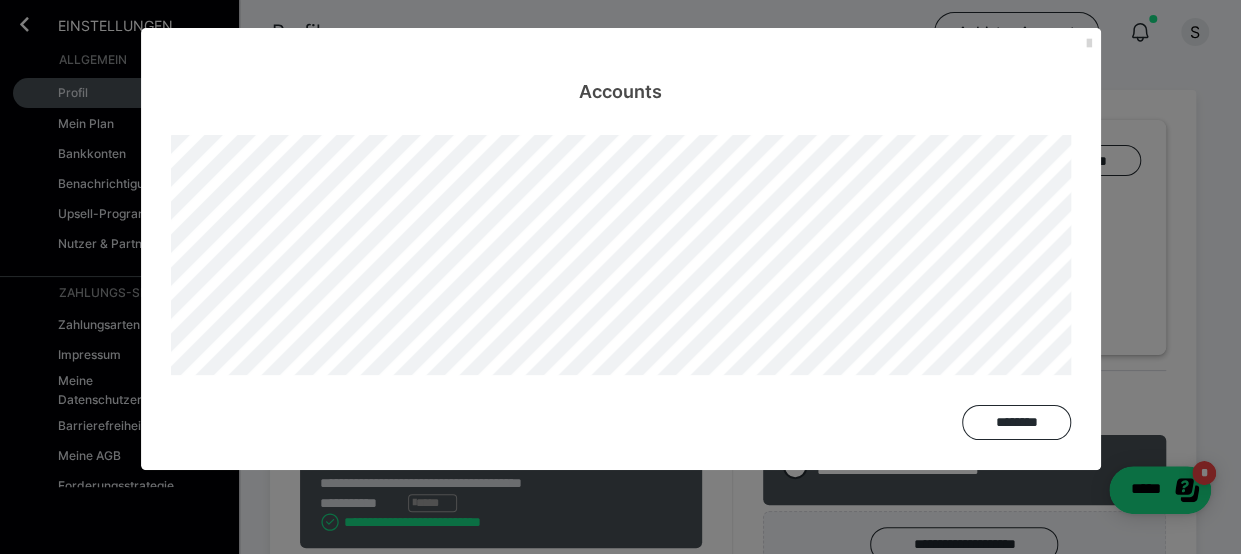 click at bounding box center [1089, 44] 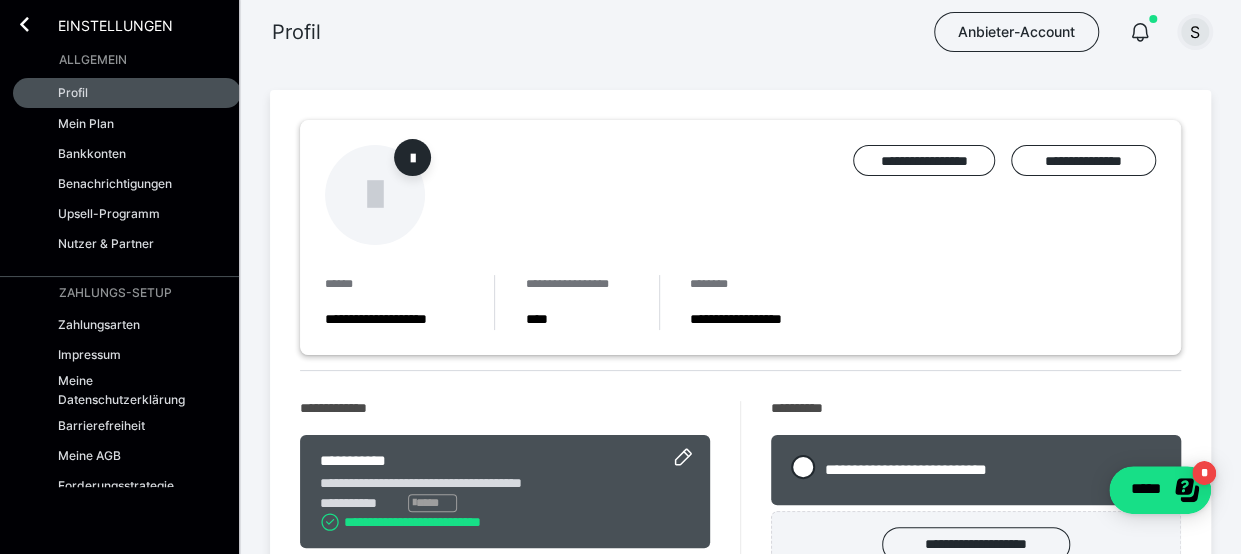 click on "S" at bounding box center (1195, 32) 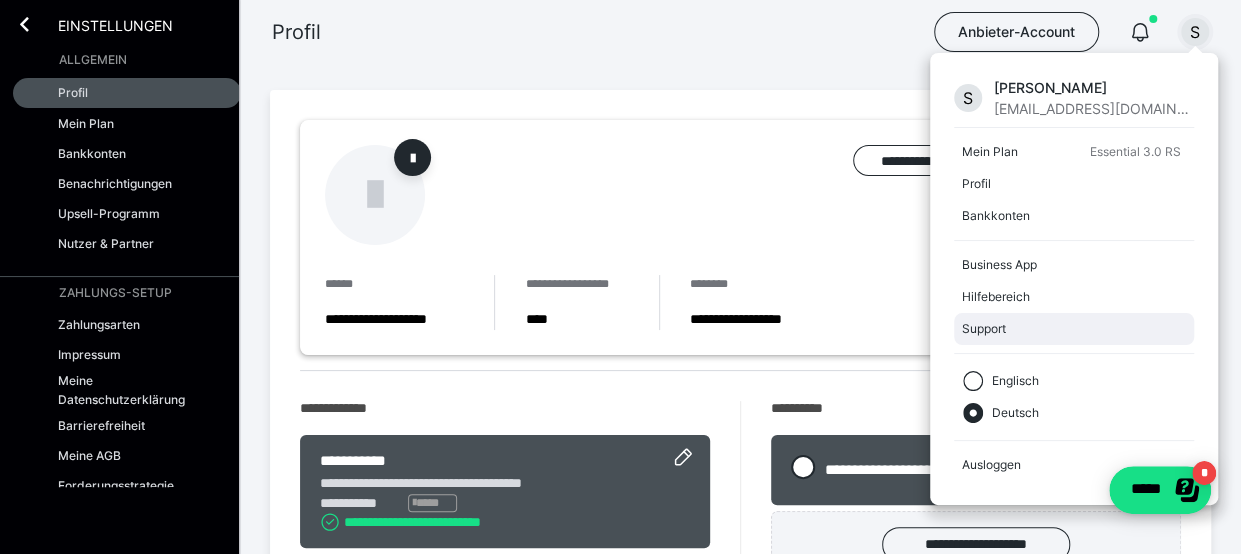 click on "Support" at bounding box center (1074, 329) 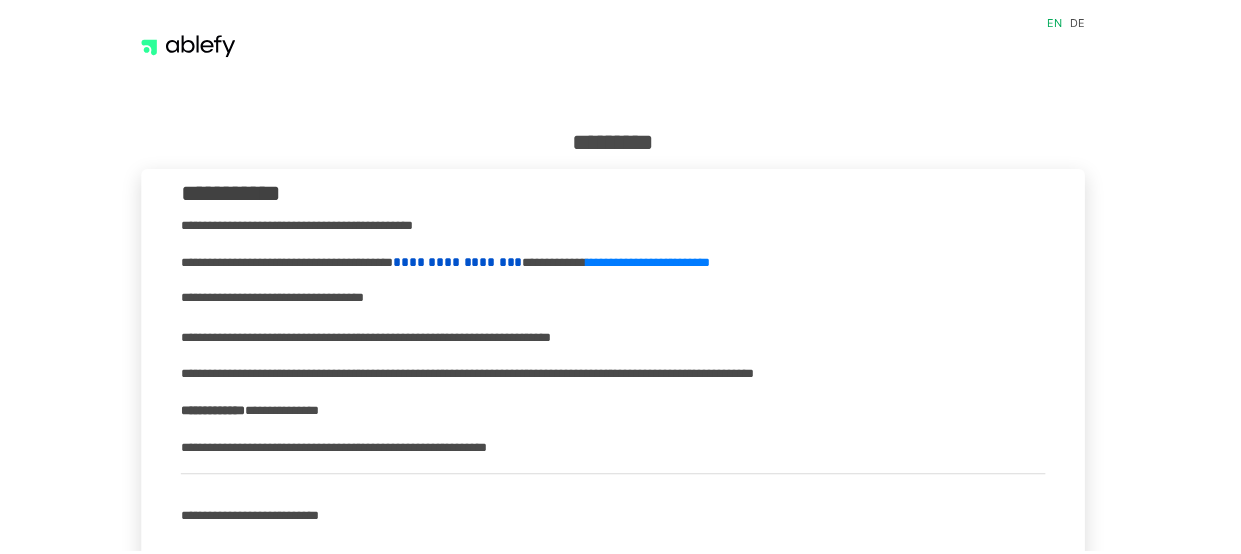 scroll, scrollTop: 0, scrollLeft: 0, axis: both 